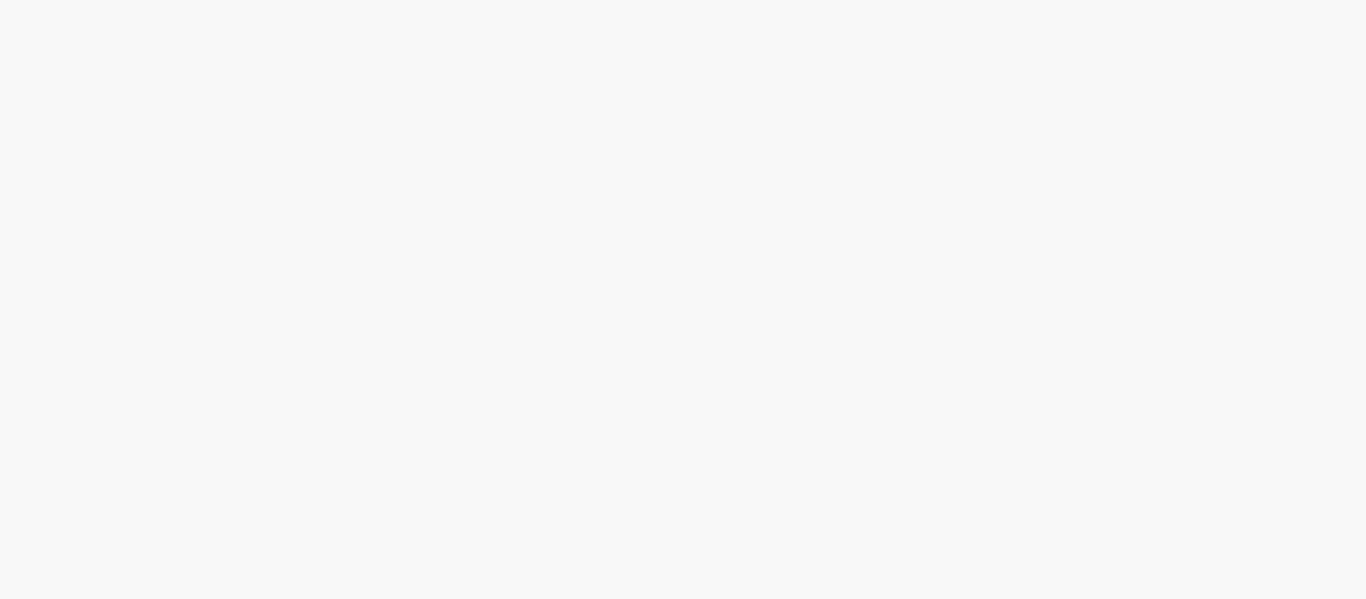 scroll, scrollTop: 0, scrollLeft: 0, axis: both 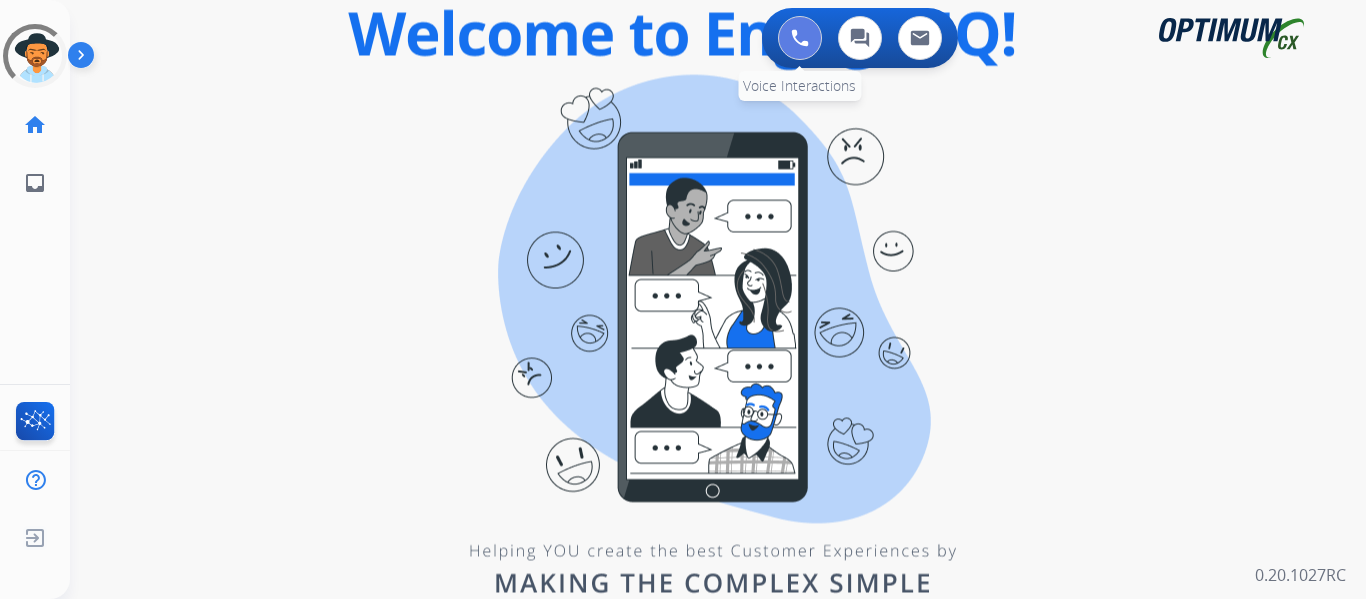 click at bounding box center [800, 38] 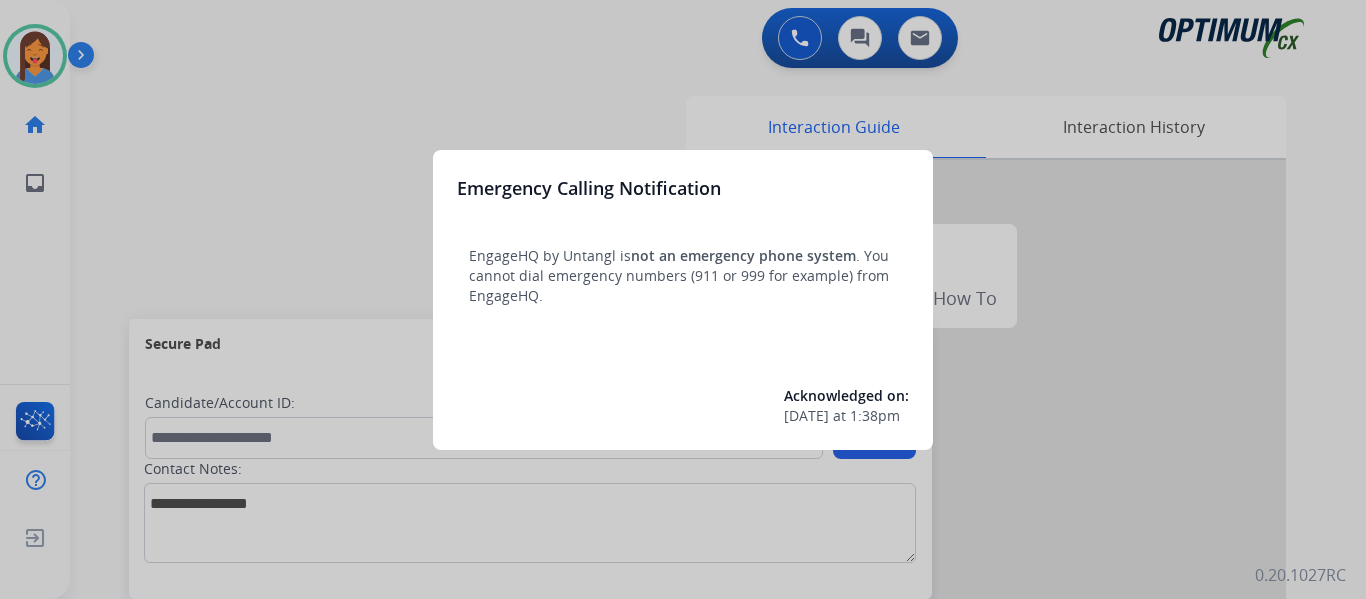 click at bounding box center (683, 299) 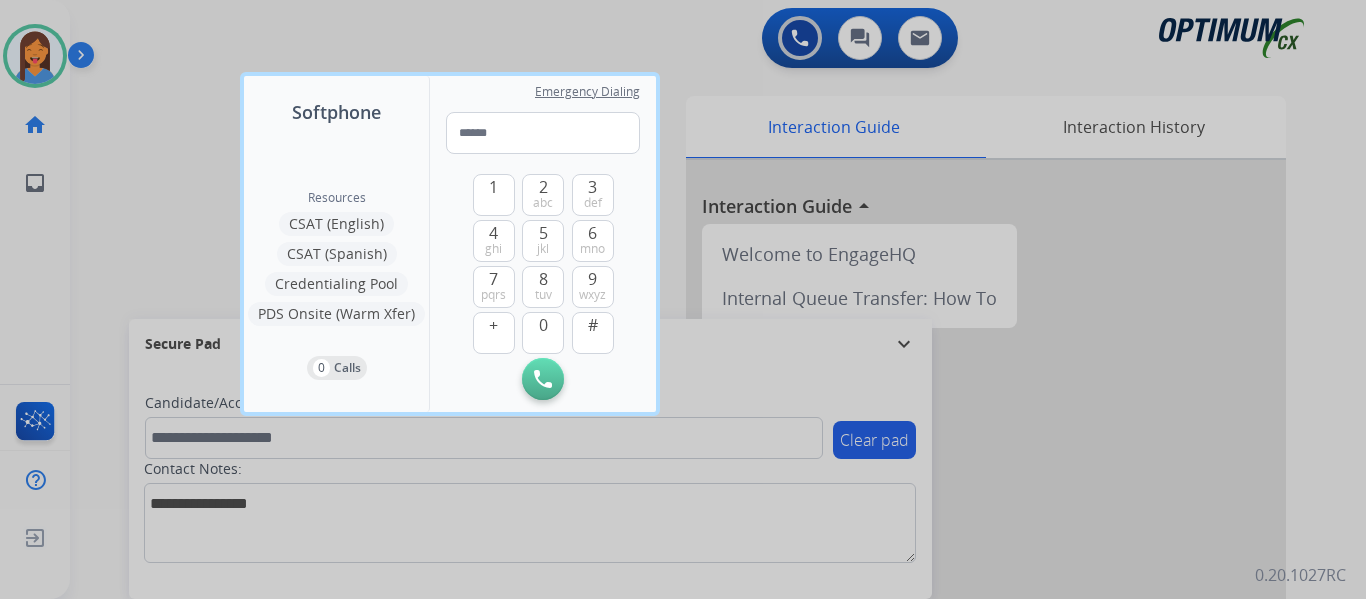 click at bounding box center [683, 299] 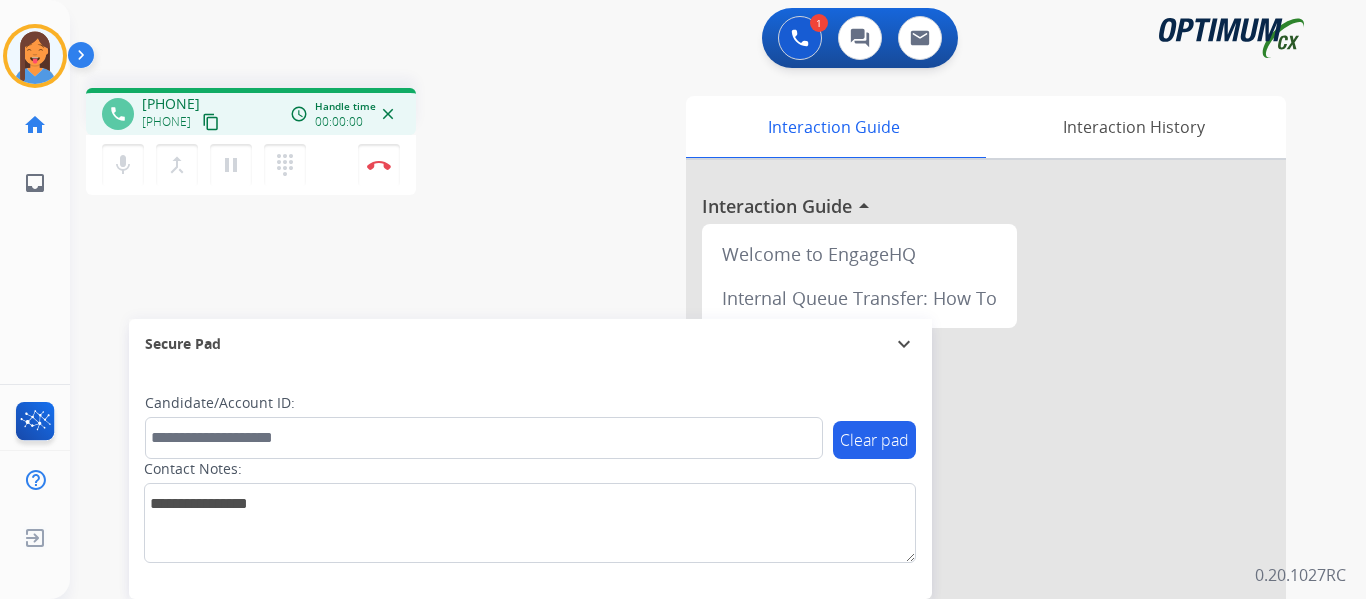 click on "content_copy" at bounding box center (211, 122) 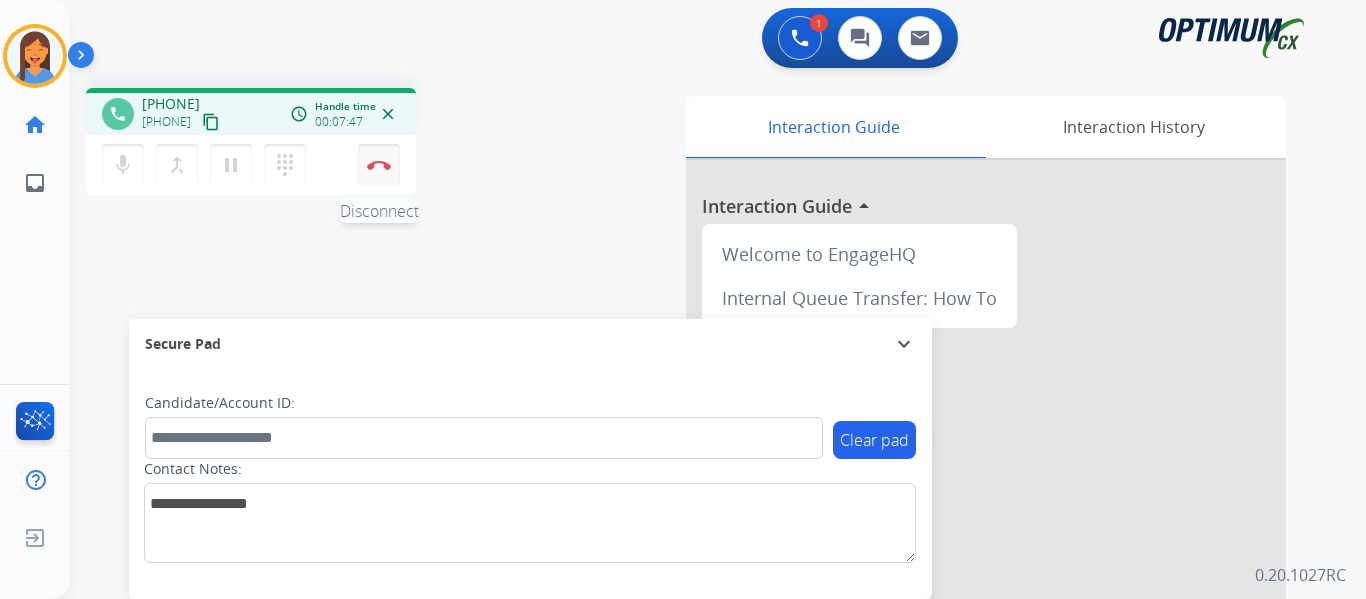 click at bounding box center [379, 165] 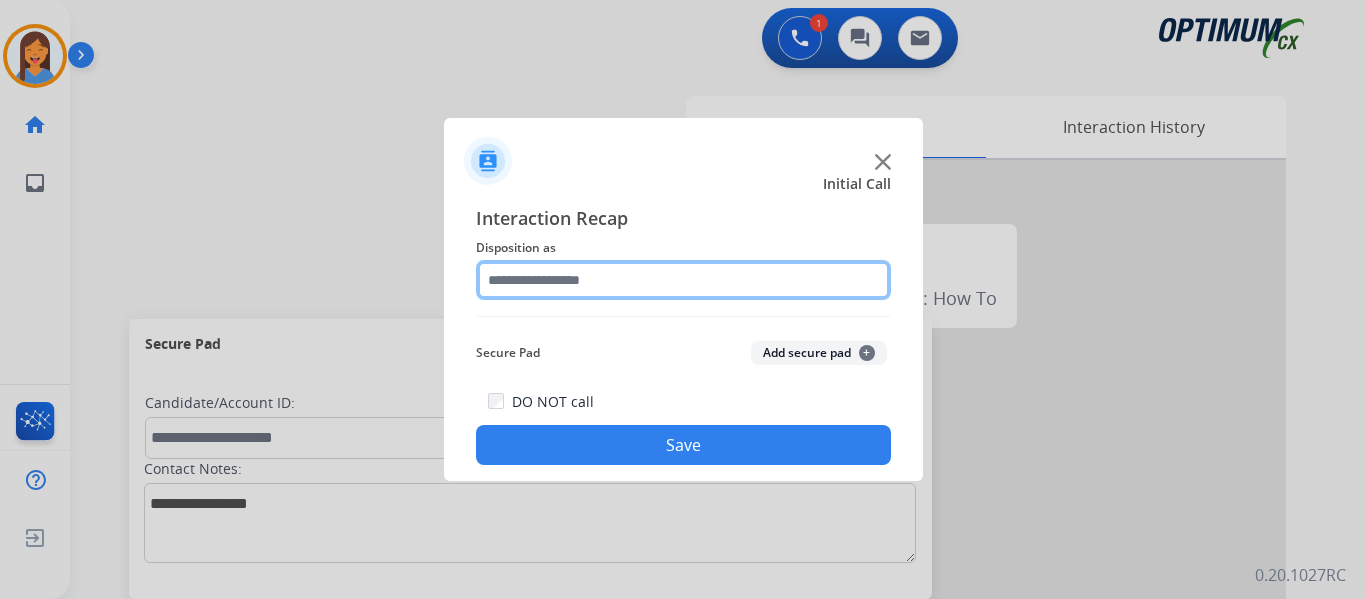 click 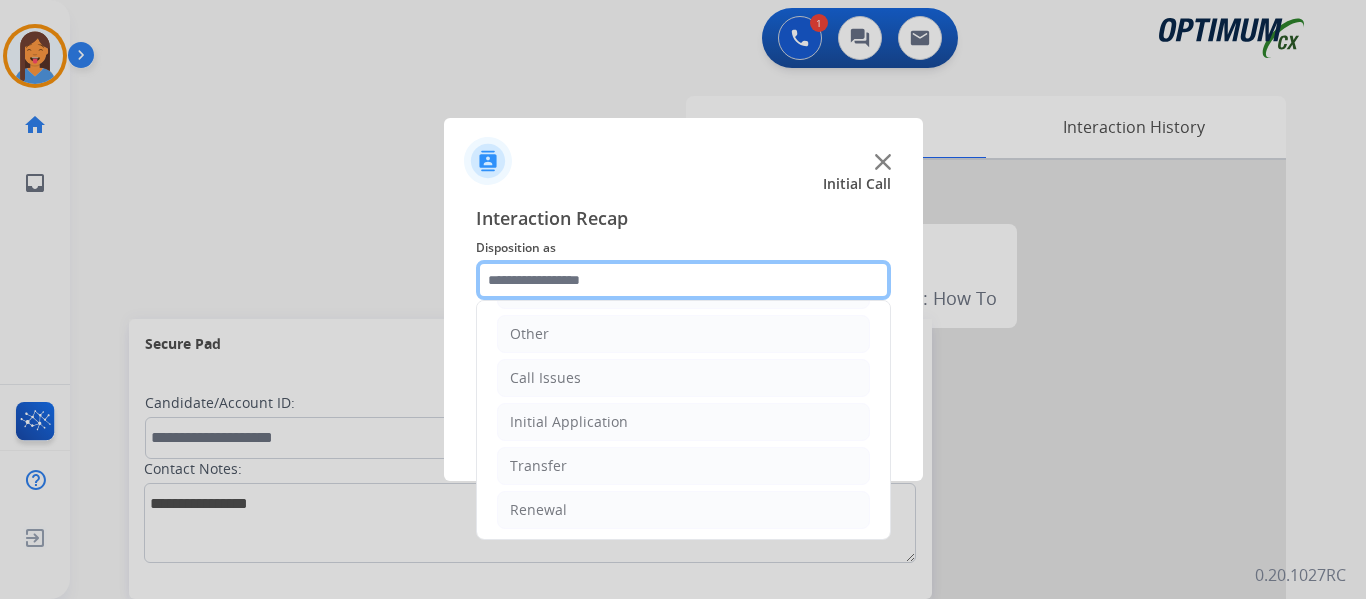 scroll, scrollTop: 136, scrollLeft: 0, axis: vertical 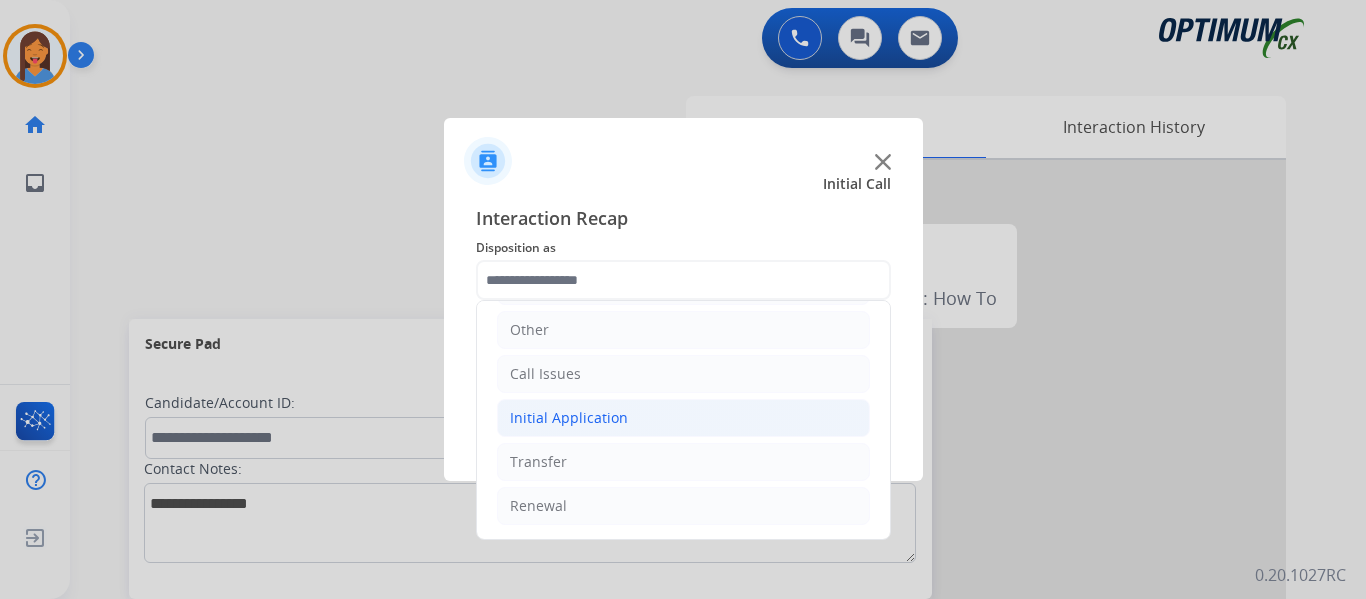 click on "Initial Application" 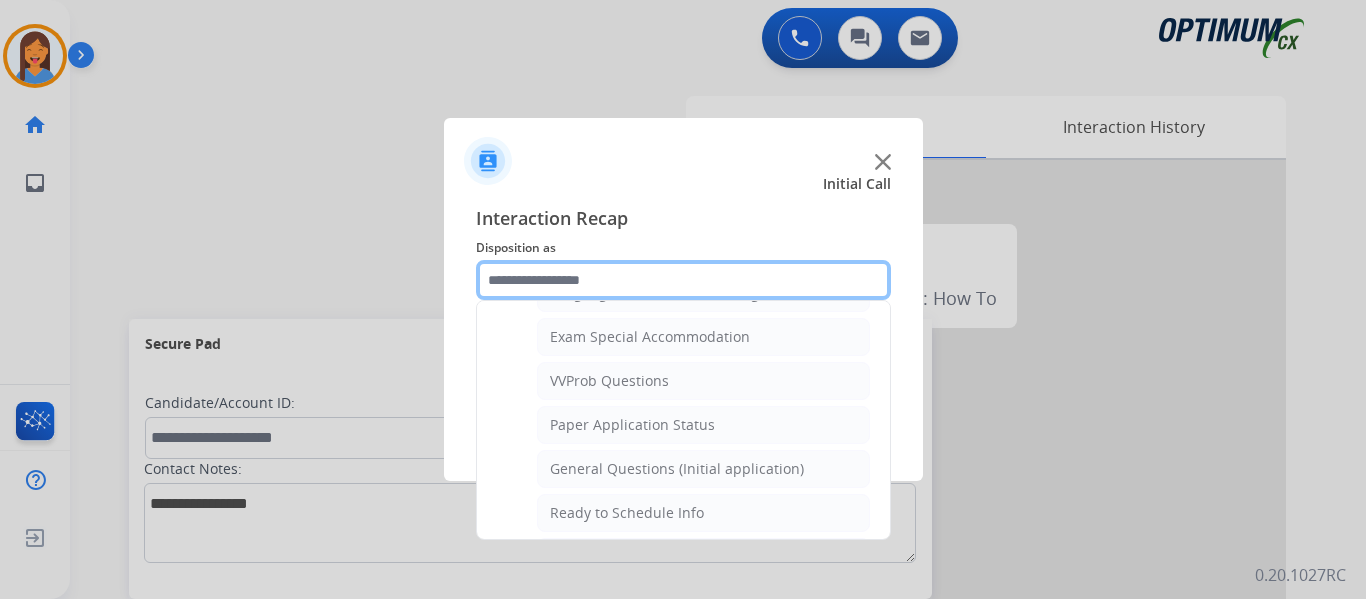 scroll, scrollTop: 1036, scrollLeft: 0, axis: vertical 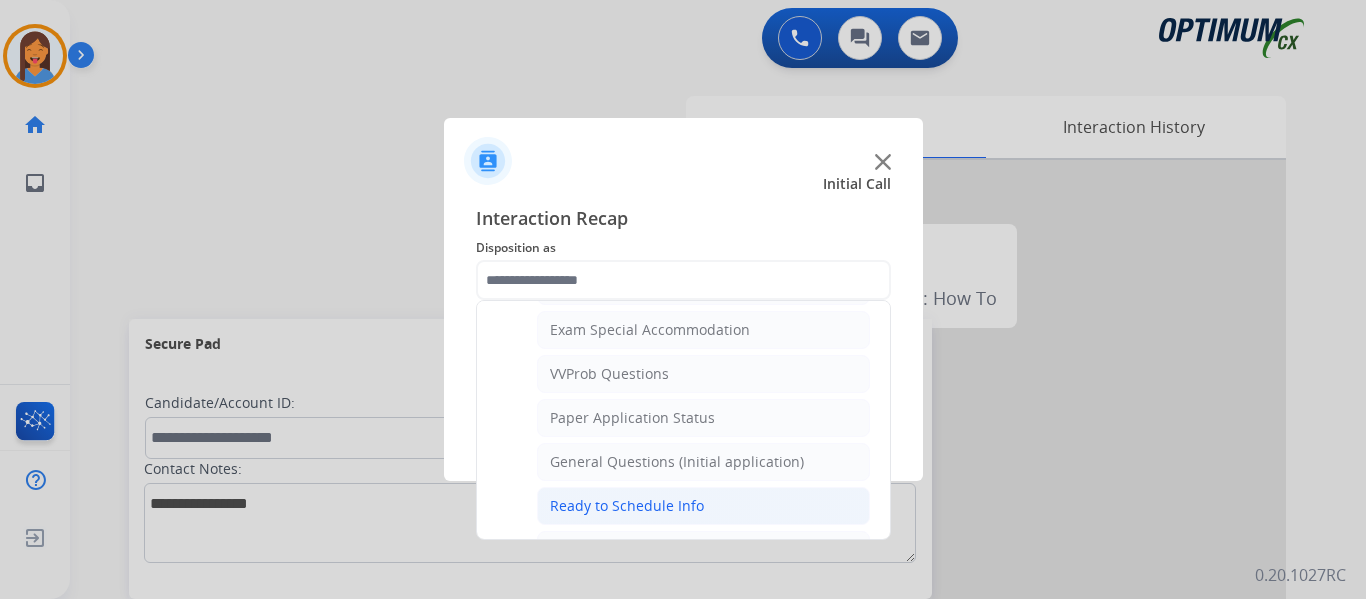 click on "Ready to Schedule Info" 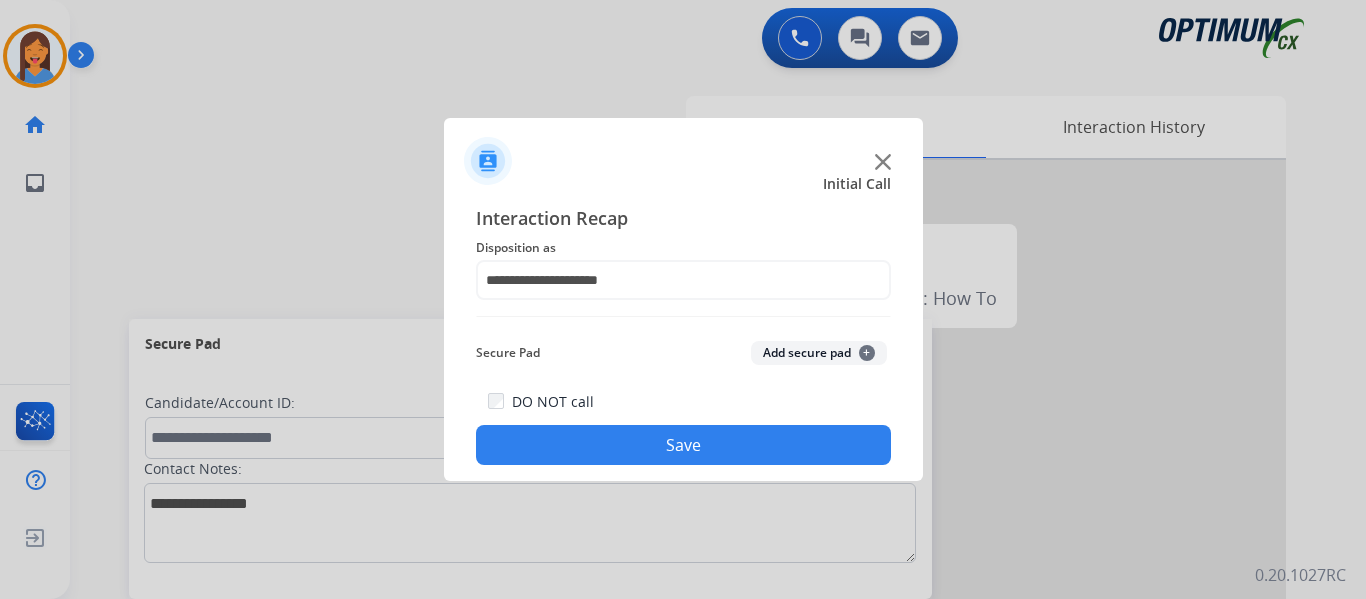 click on "Save" 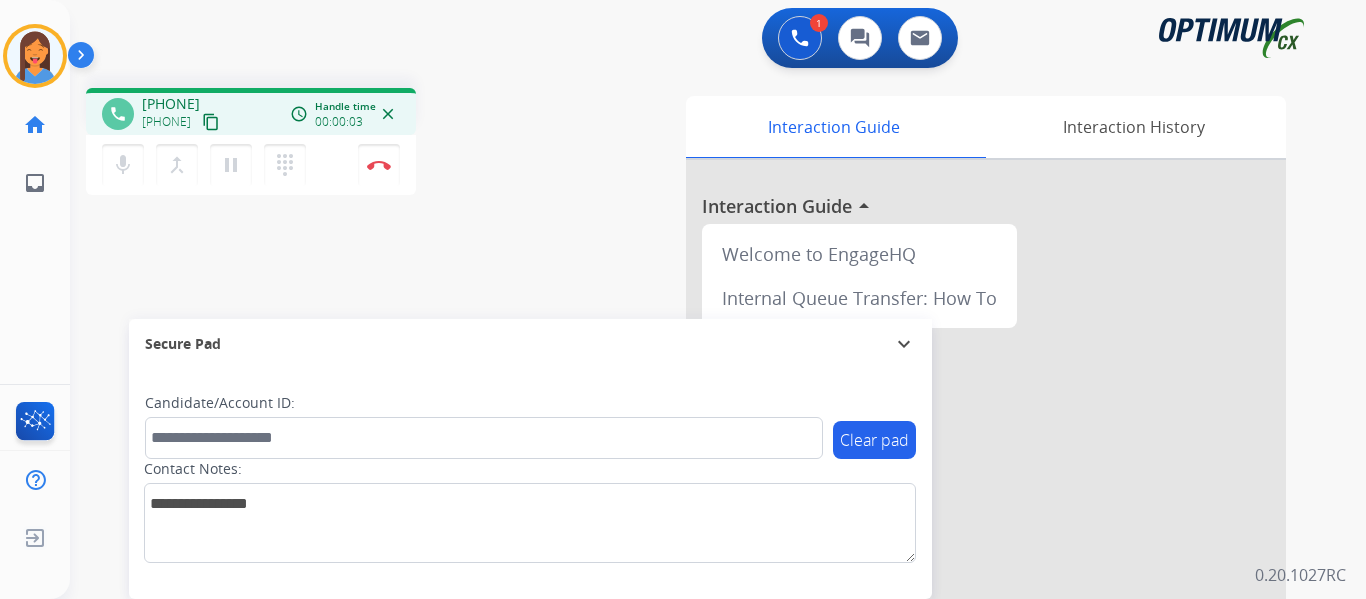 click on "content_copy" at bounding box center (211, 122) 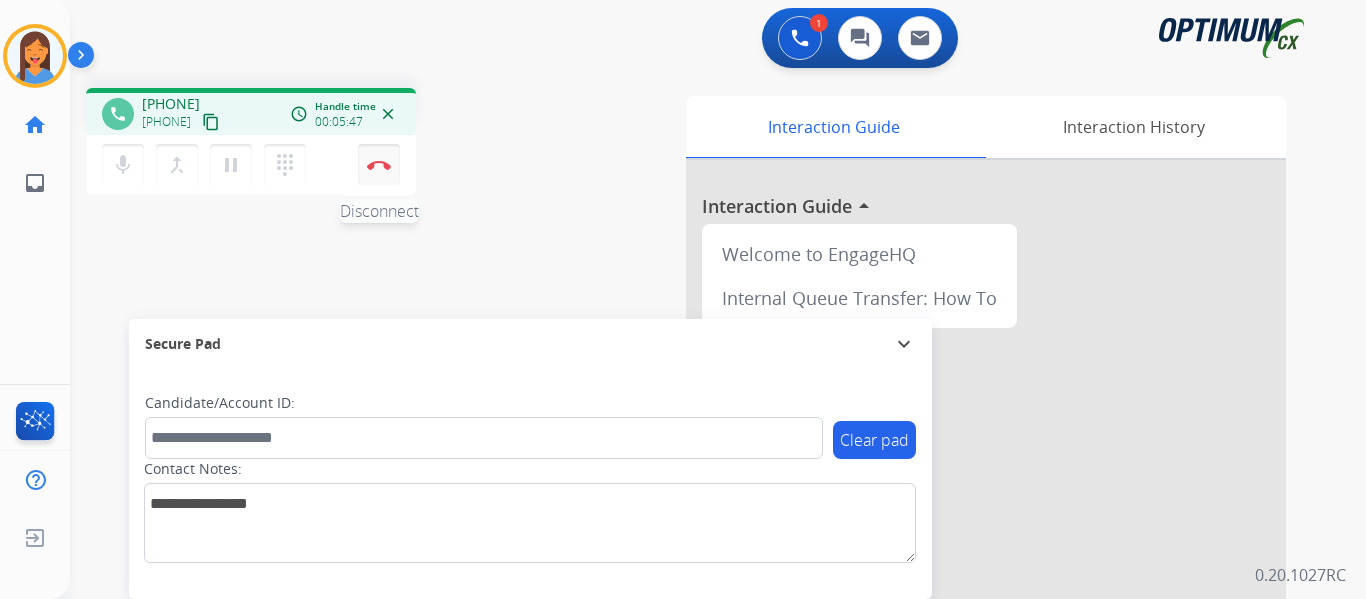 click on "Disconnect" at bounding box center (379, 165) 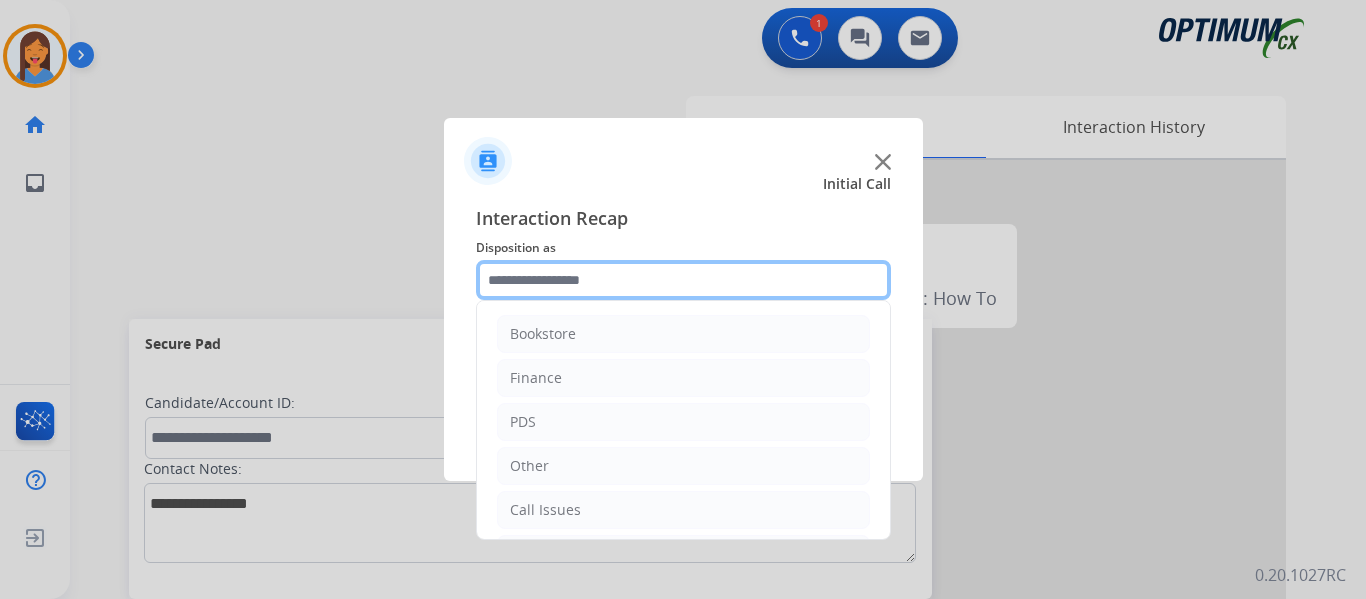 click 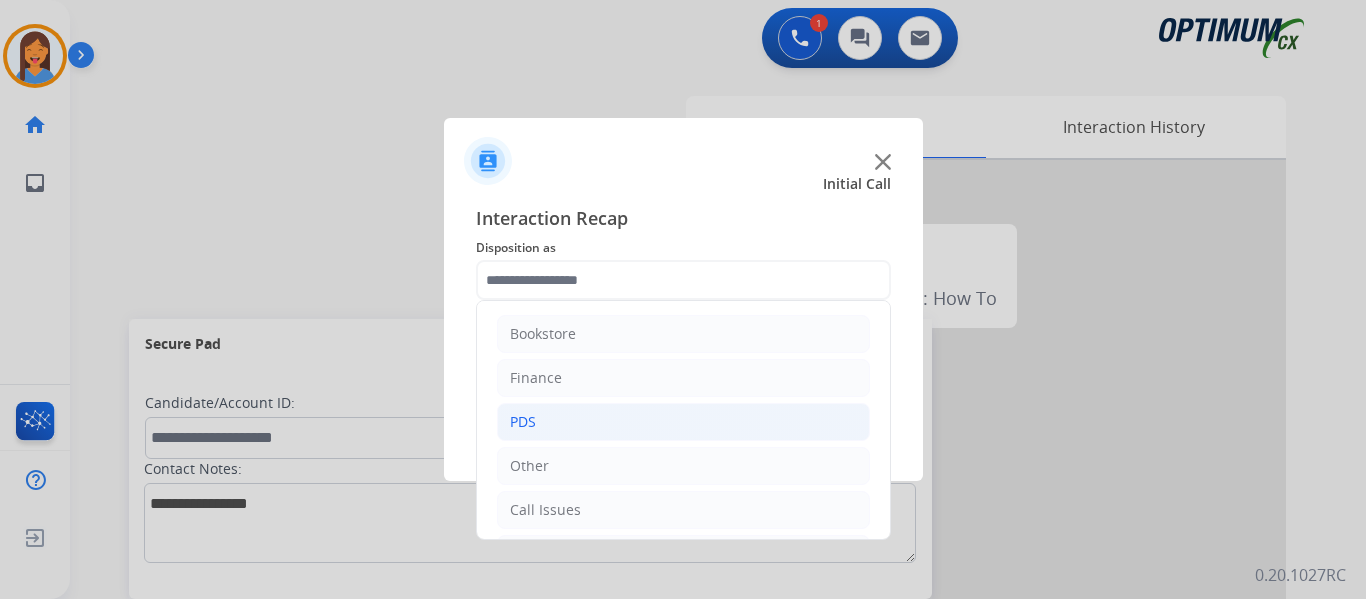 click on "PDS" 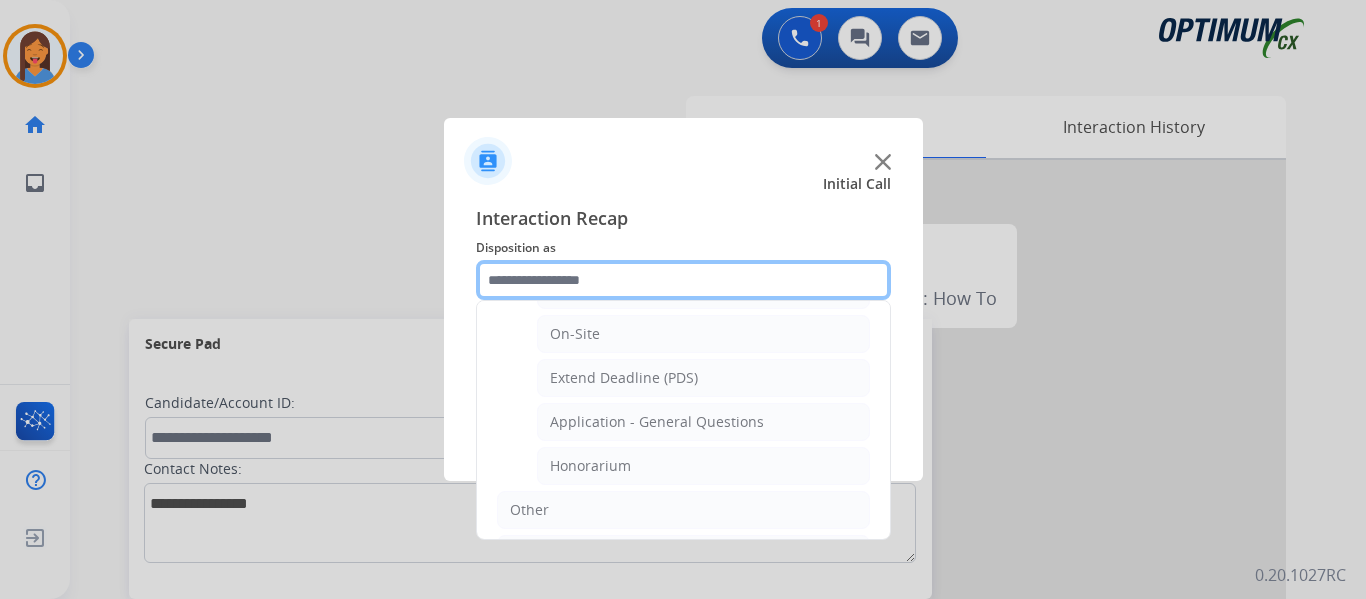 scroll, scrollTop: 600, scrollLeft: 0, axis: vertical 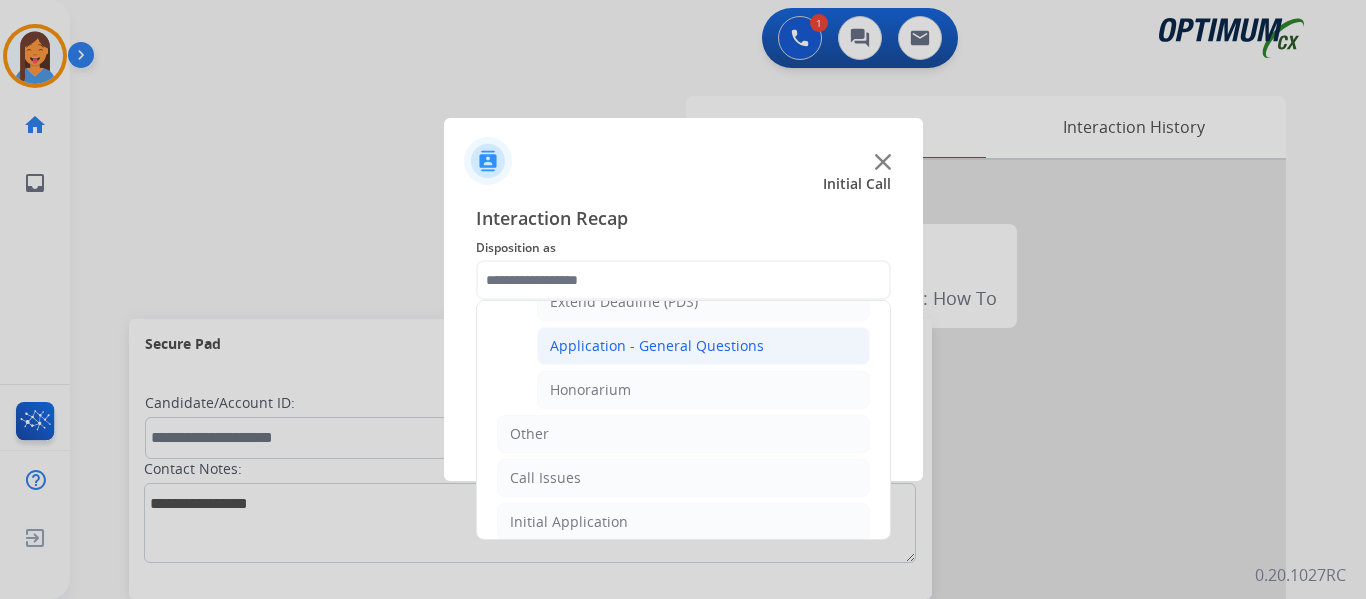 click on "Application - General Questions" 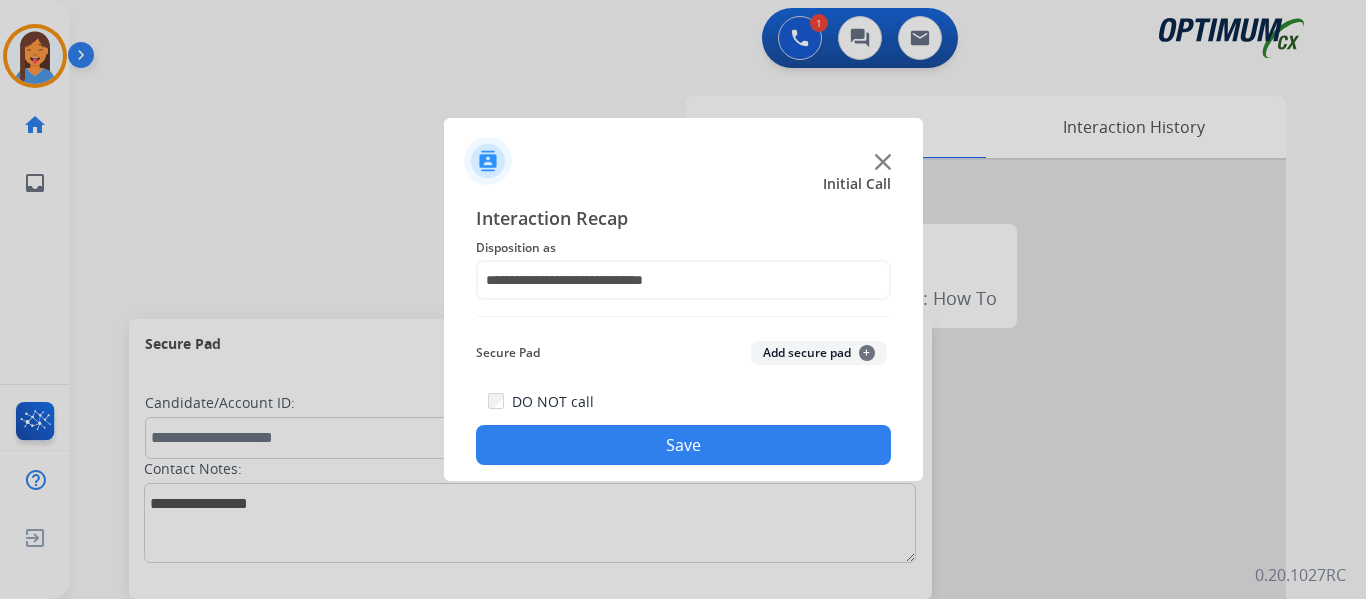 click on "Save" 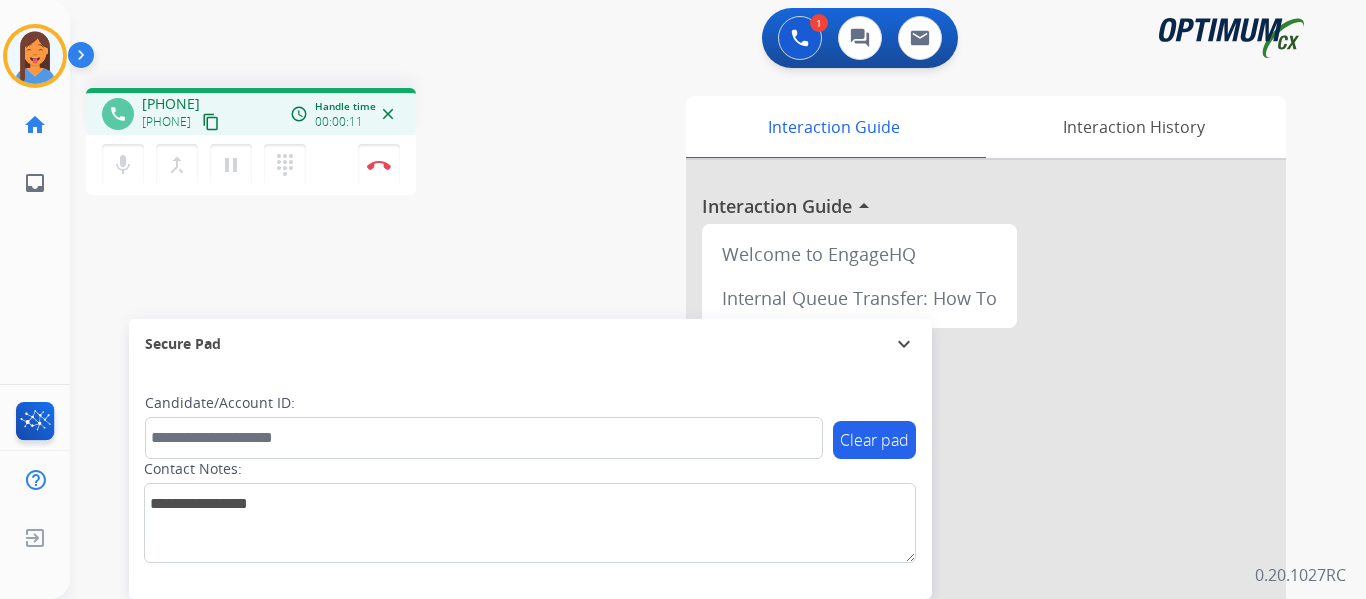 click on "content_copy" at bounding box center [211, 122] 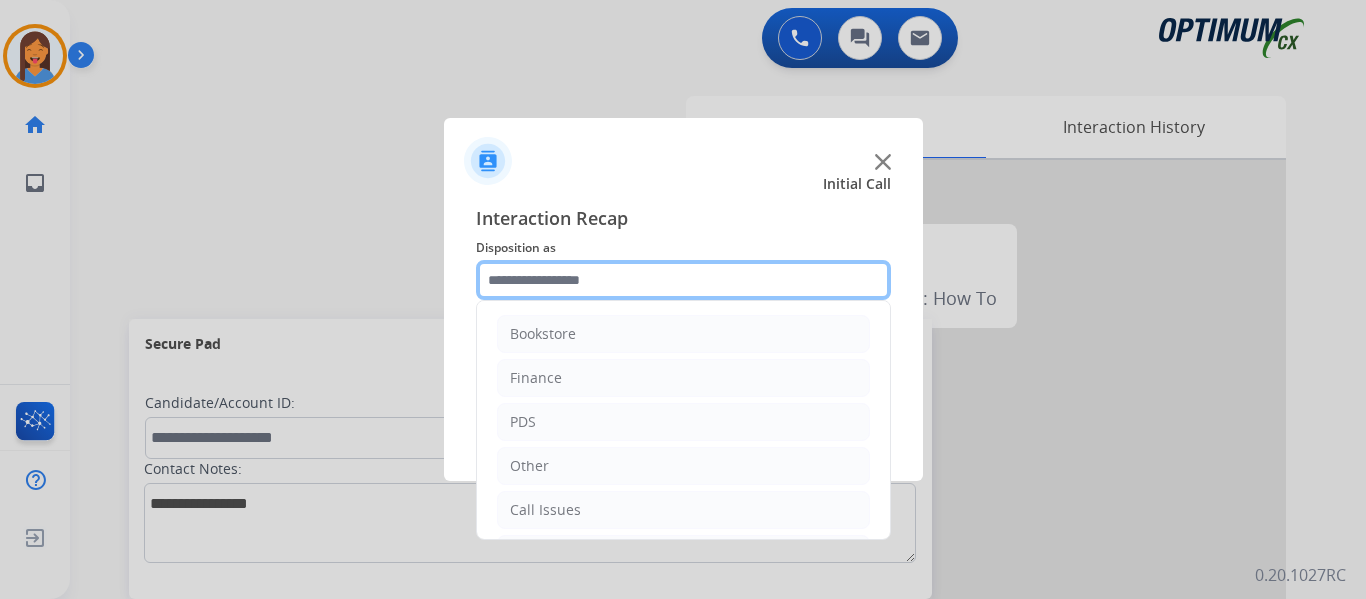 click 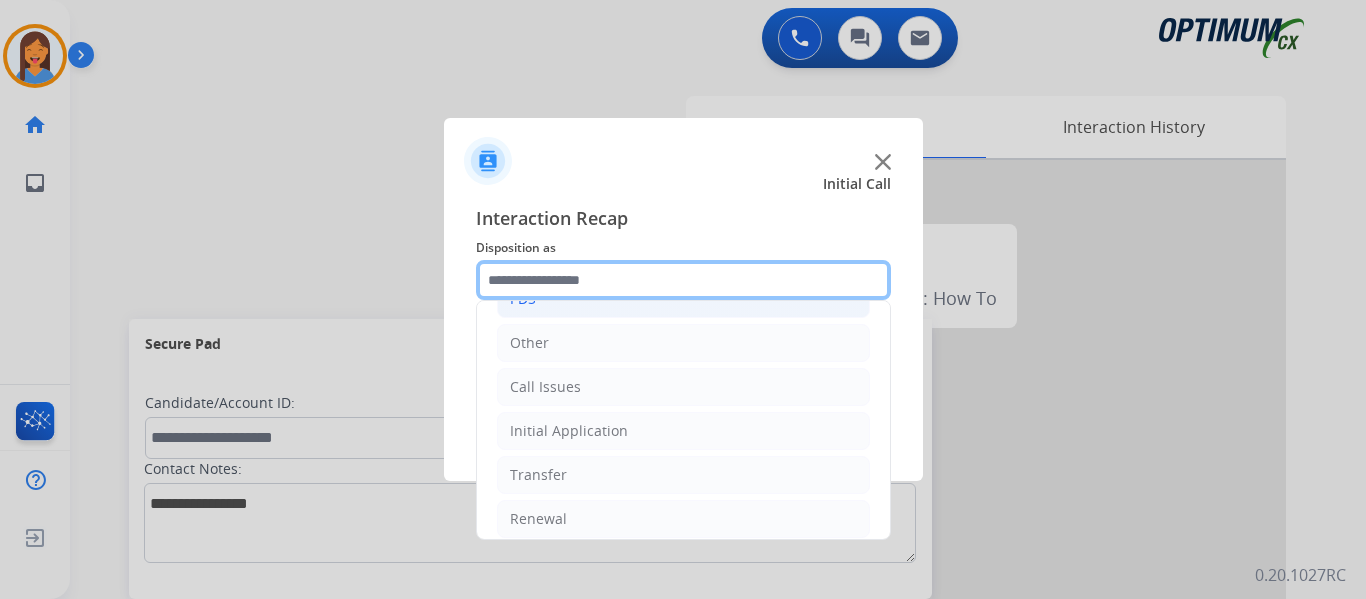 scroll, scrollTop: 136, scrollLeft: 0, axis: vertical 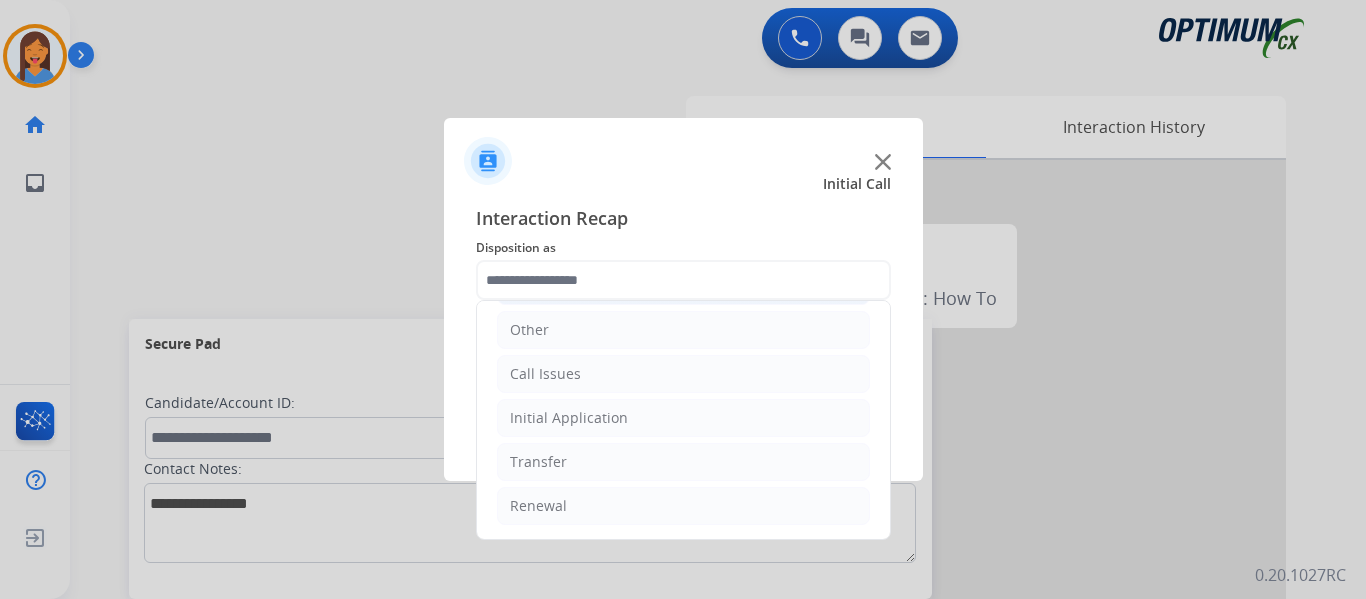 click on "Initial Application" 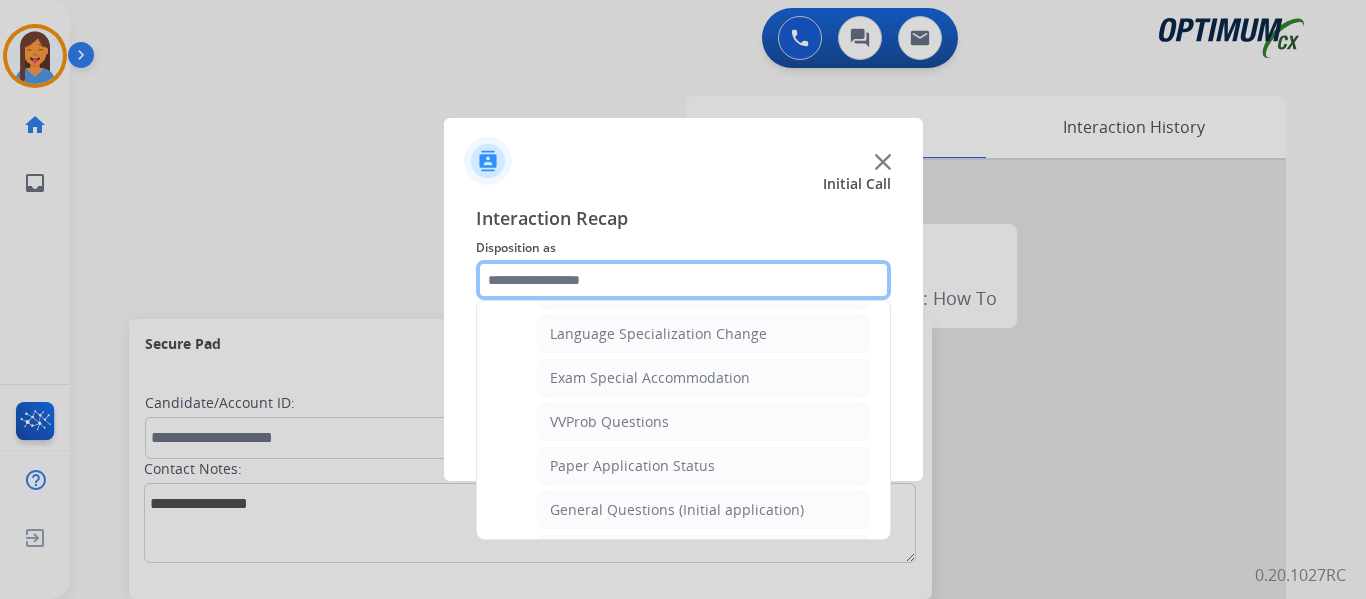 scroll, scrollTop: 1036, scrollLeft: 0, axis: vertical 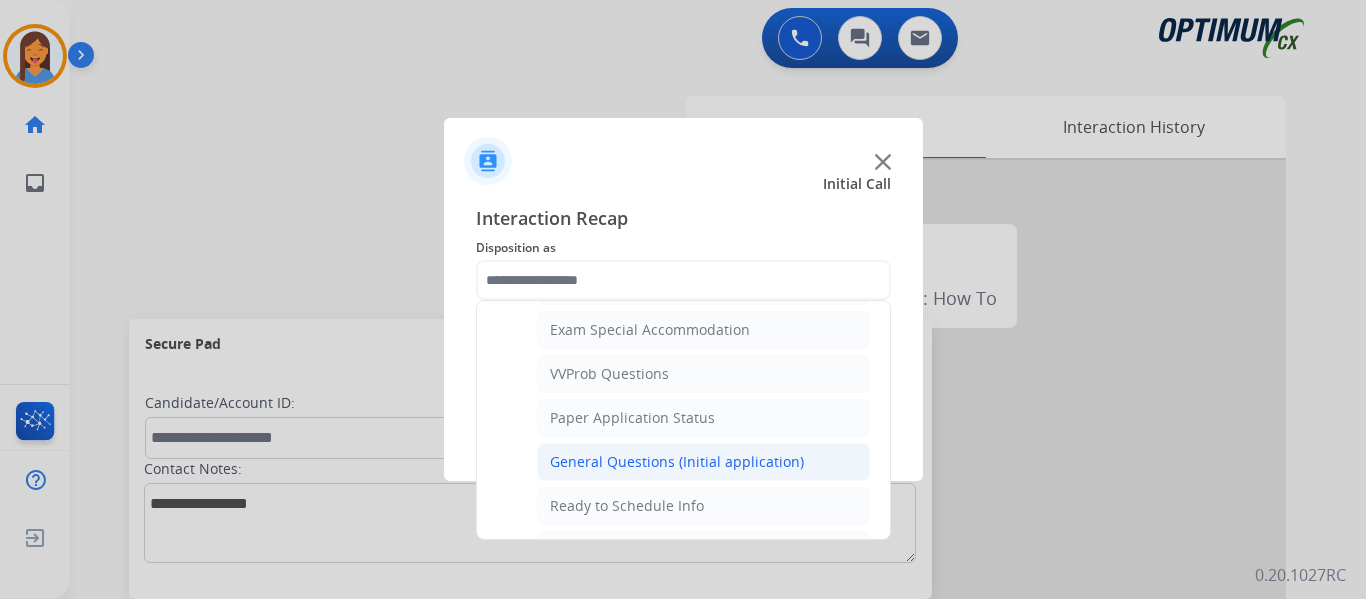 click on "General Questions (Initial application)" 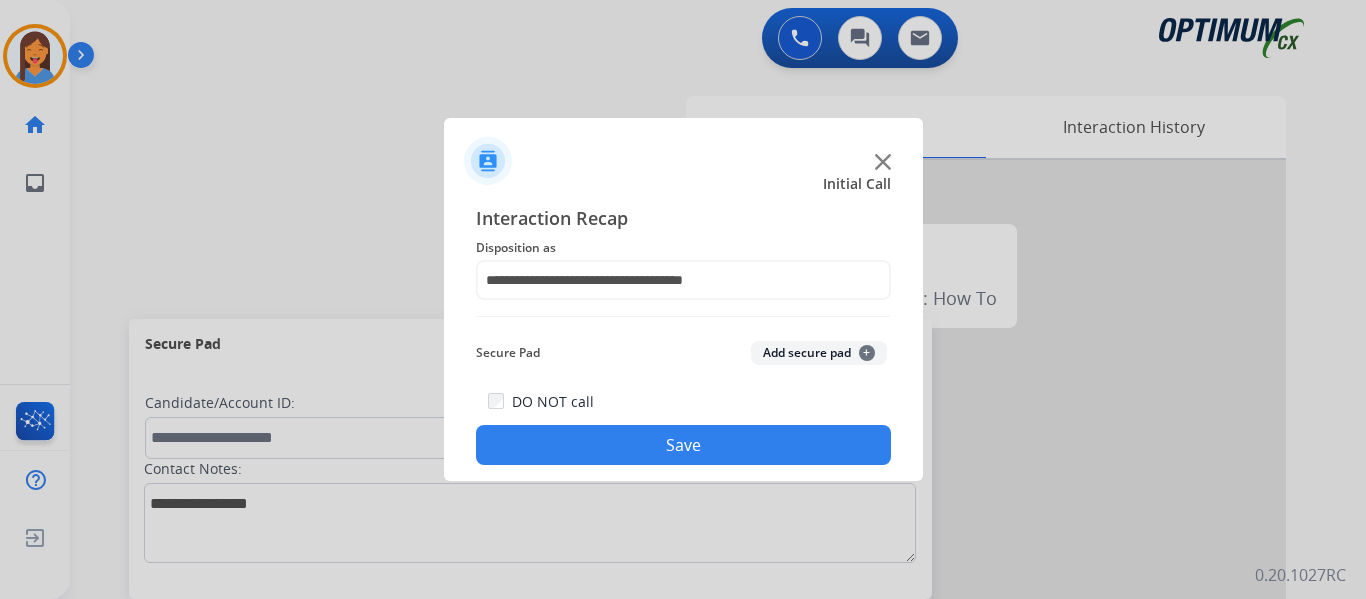click on "Save" 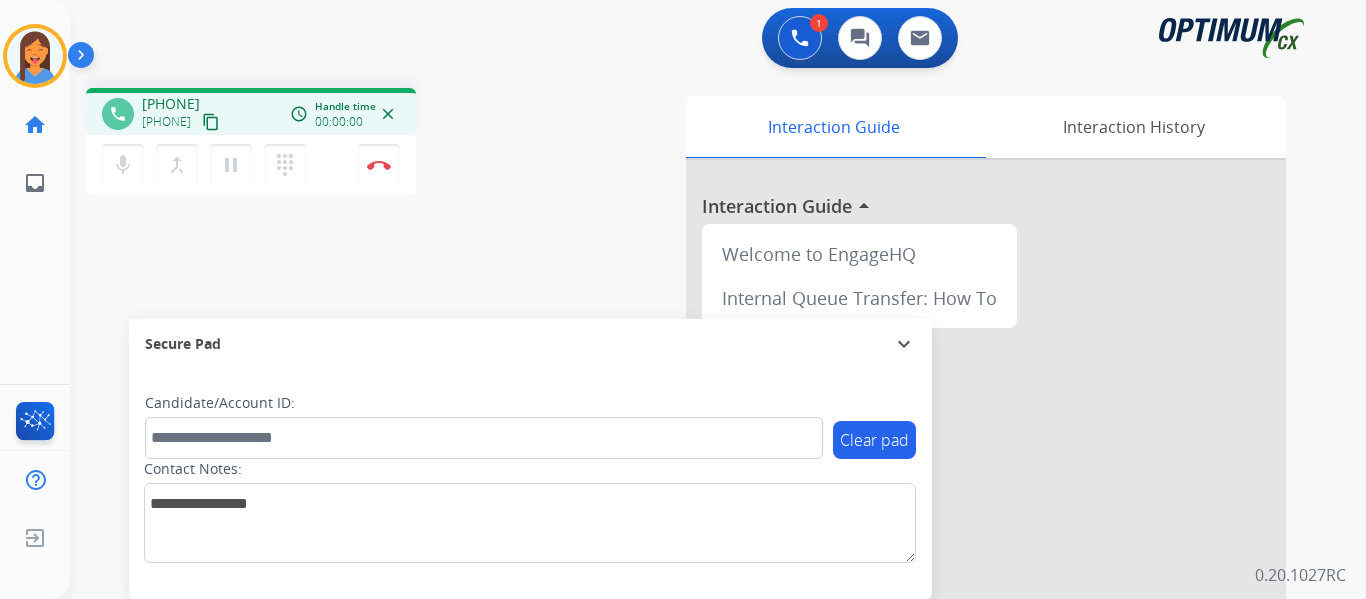 click on "content_copy" at bounding box center [211, 122] 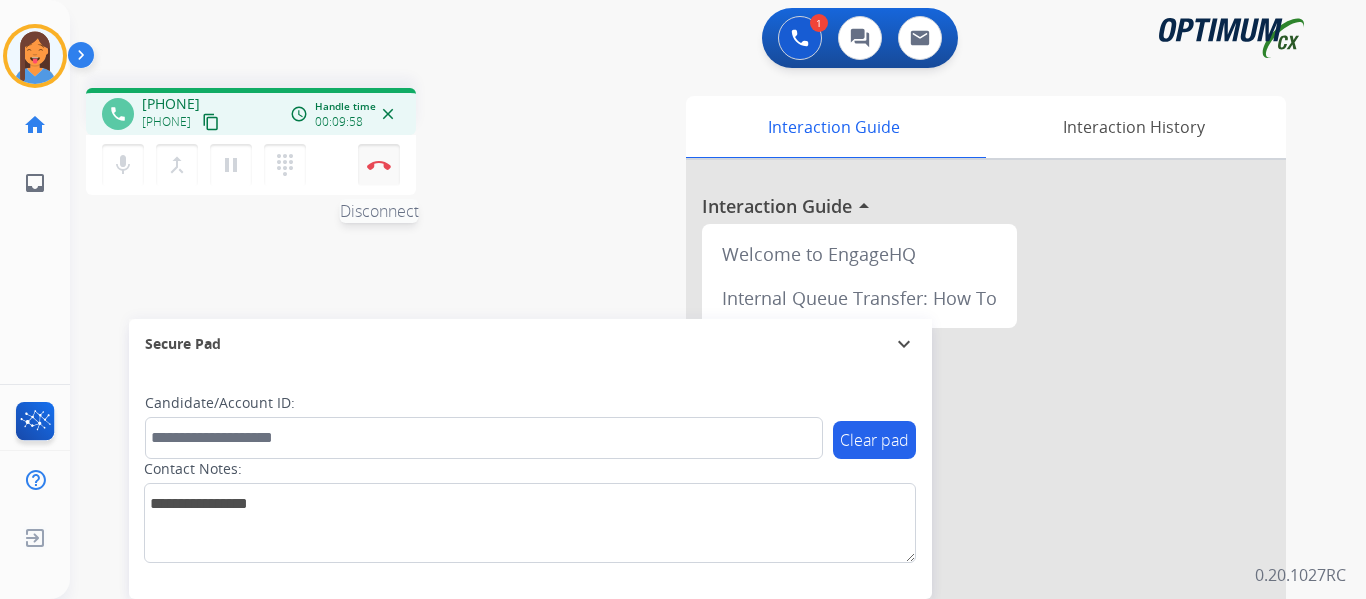 click on "Disconnect" at bounding box center (379, 165) 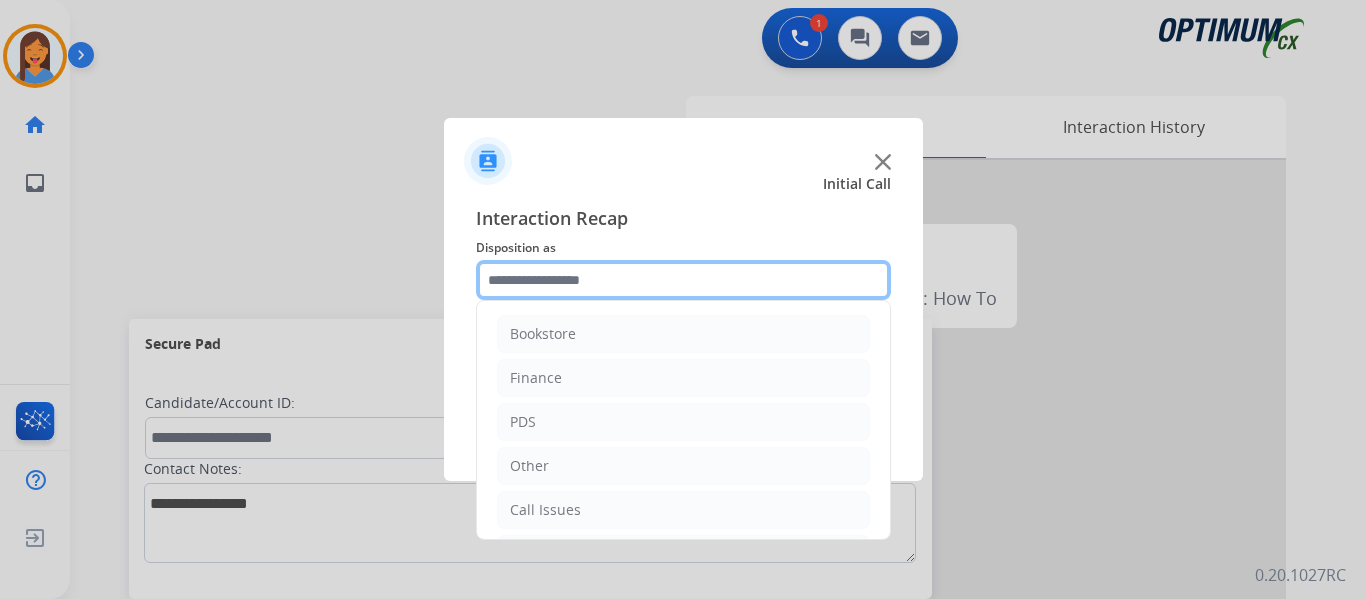 click 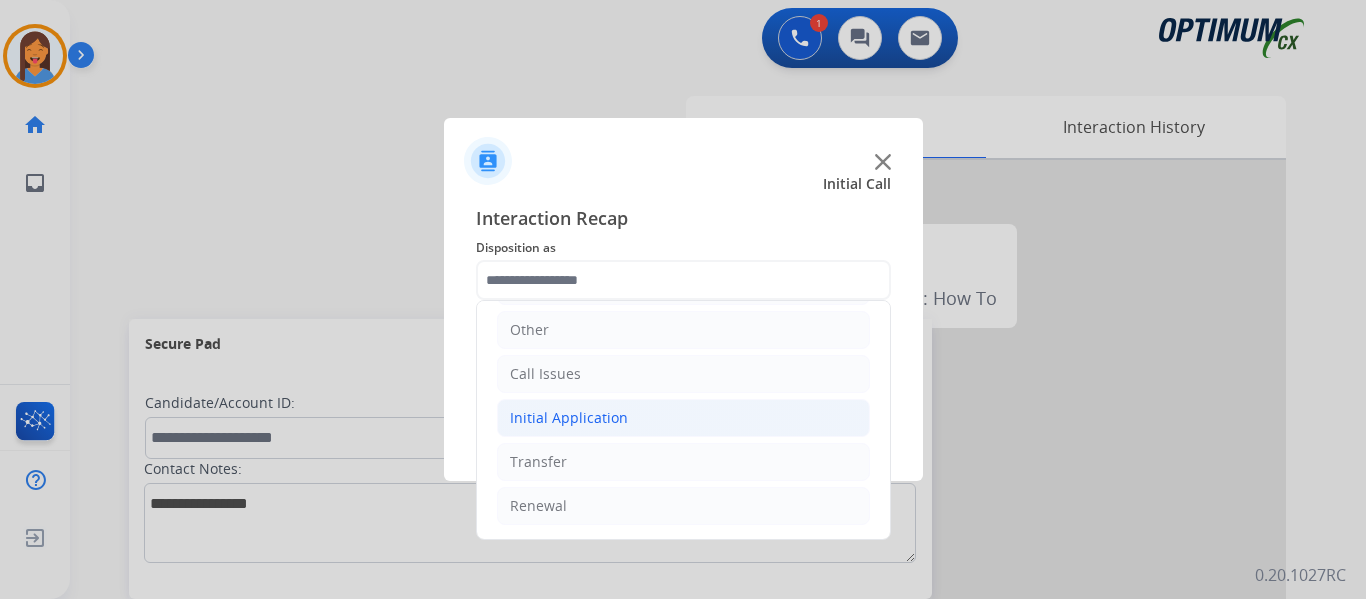 click on "Initial Application" 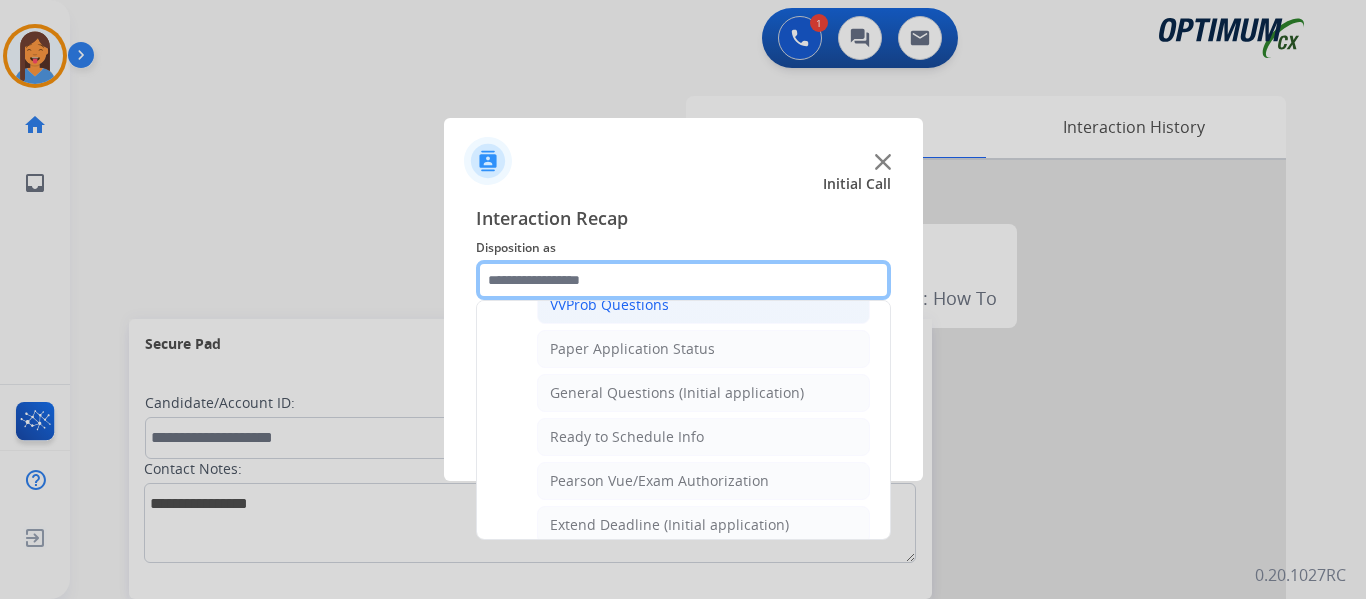 scroll, scrollTop: 1136, scrollLeft: 0, axis: vertical 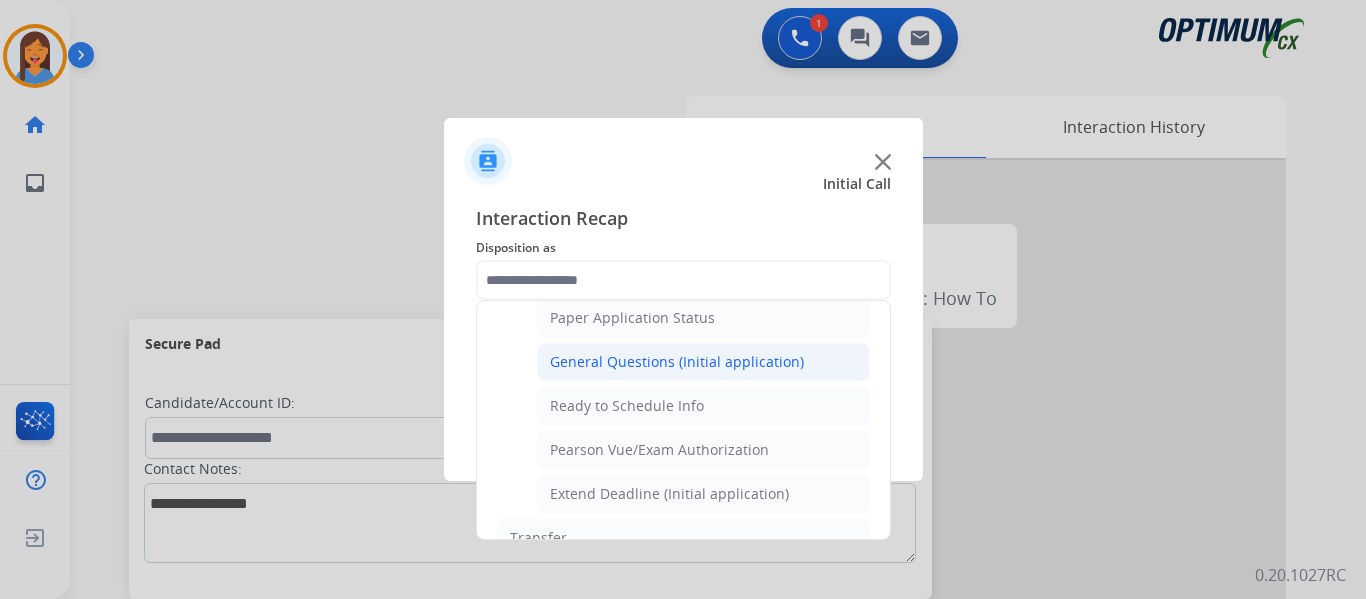 click on "General Questions (Initial application)" 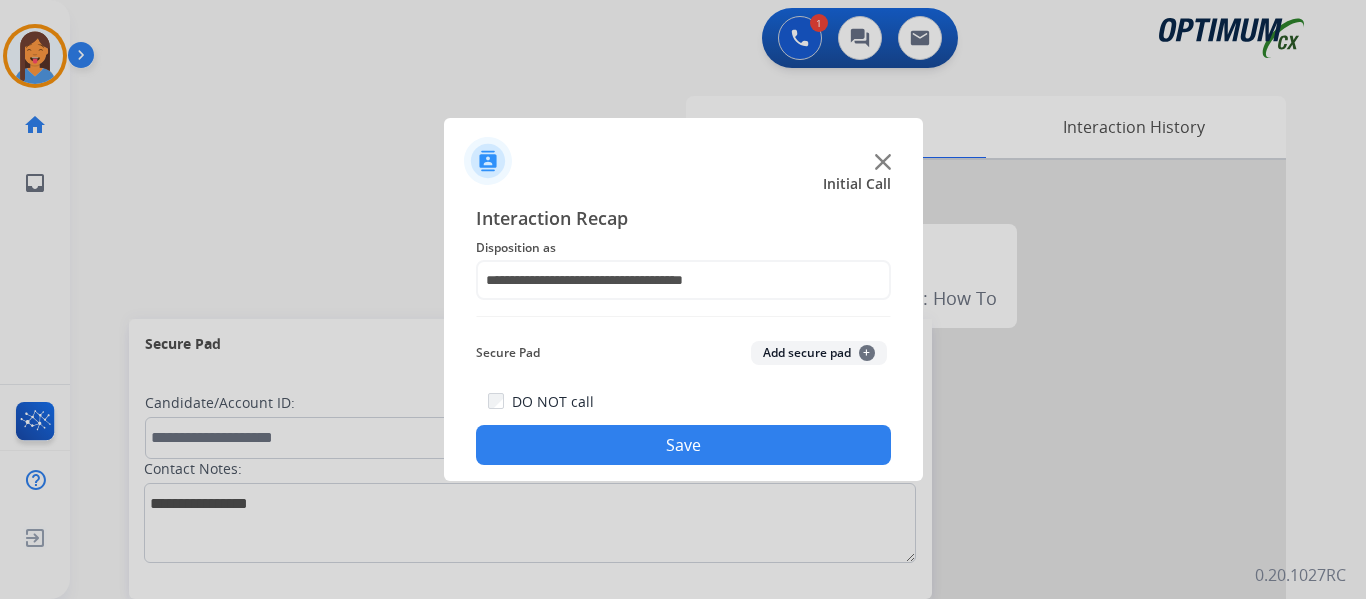click on "Save" 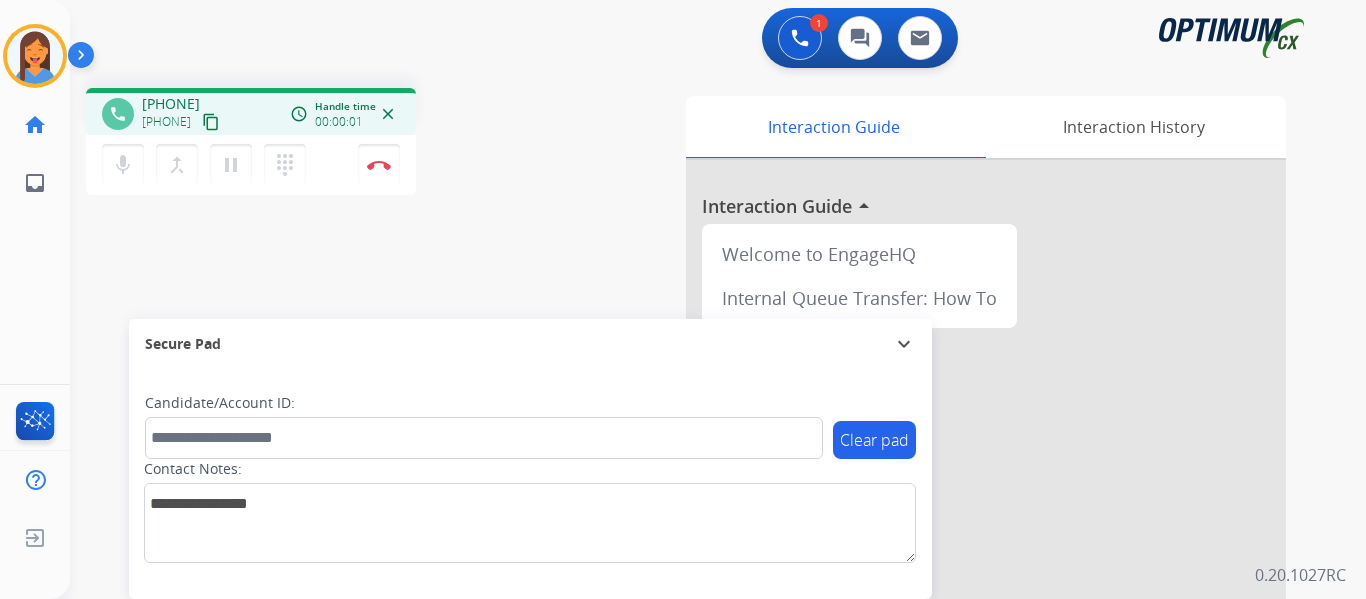 click on "content_copy" at bounding box center [211, 122] 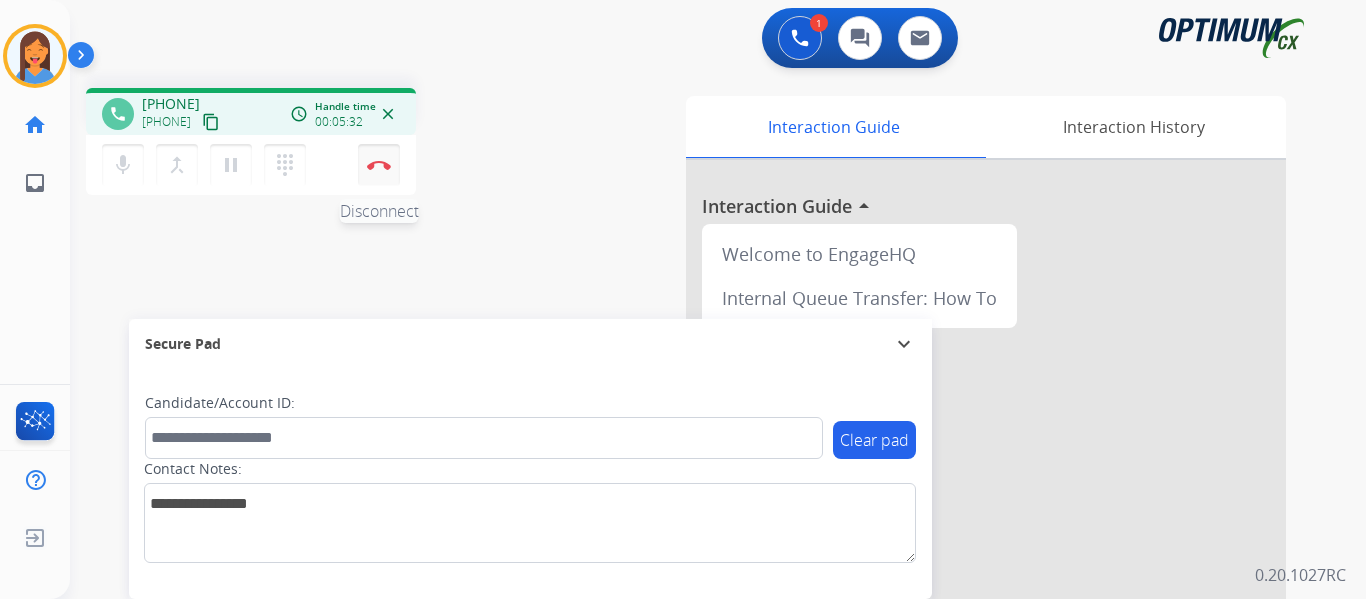 click at bounding box center (379, 165) 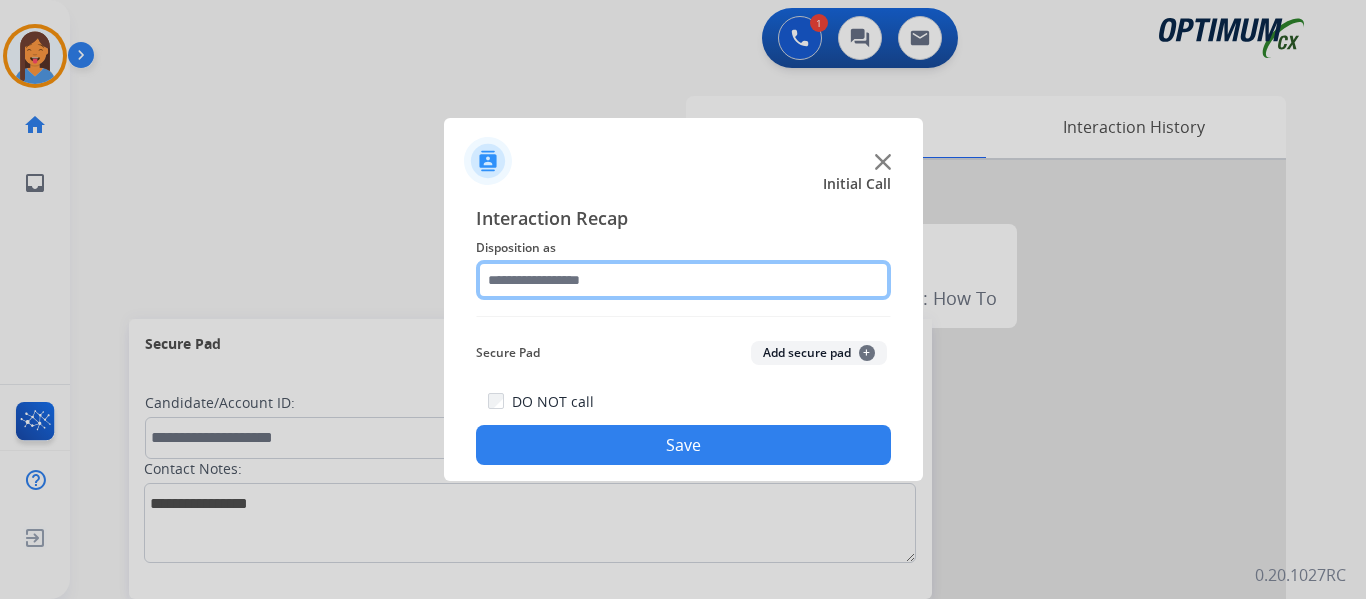 click 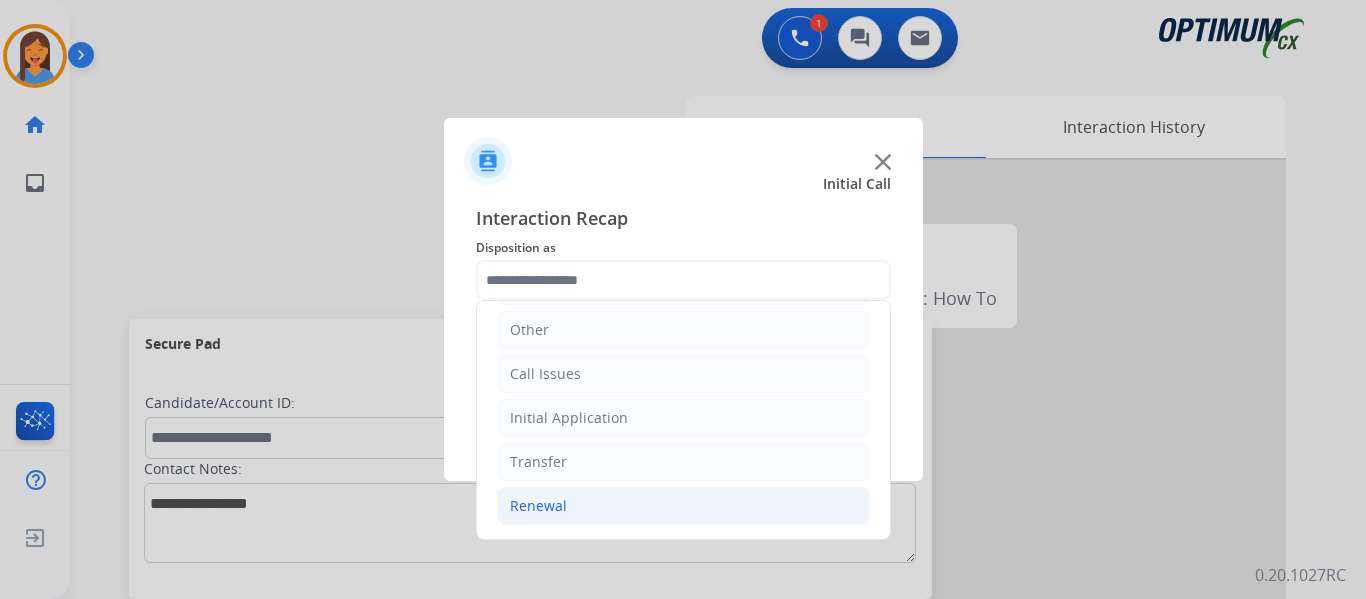 click on "Renewal" 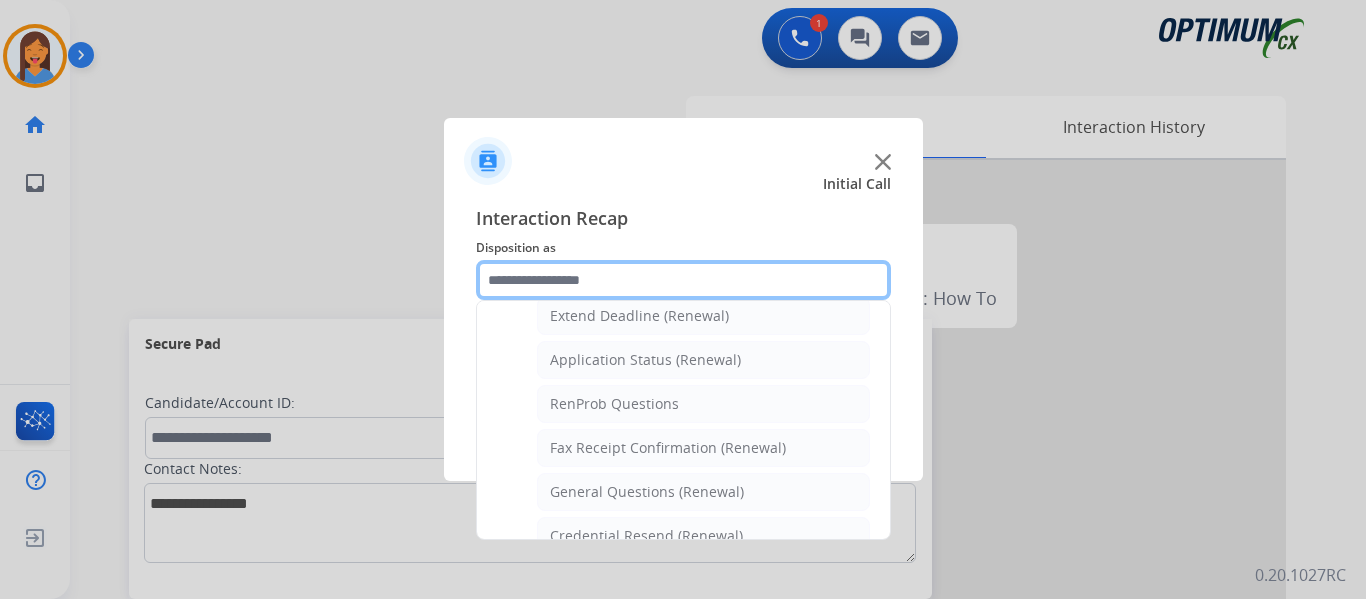 scroll, scrollTop: 436, scrollLeft: 0, axis: vertical 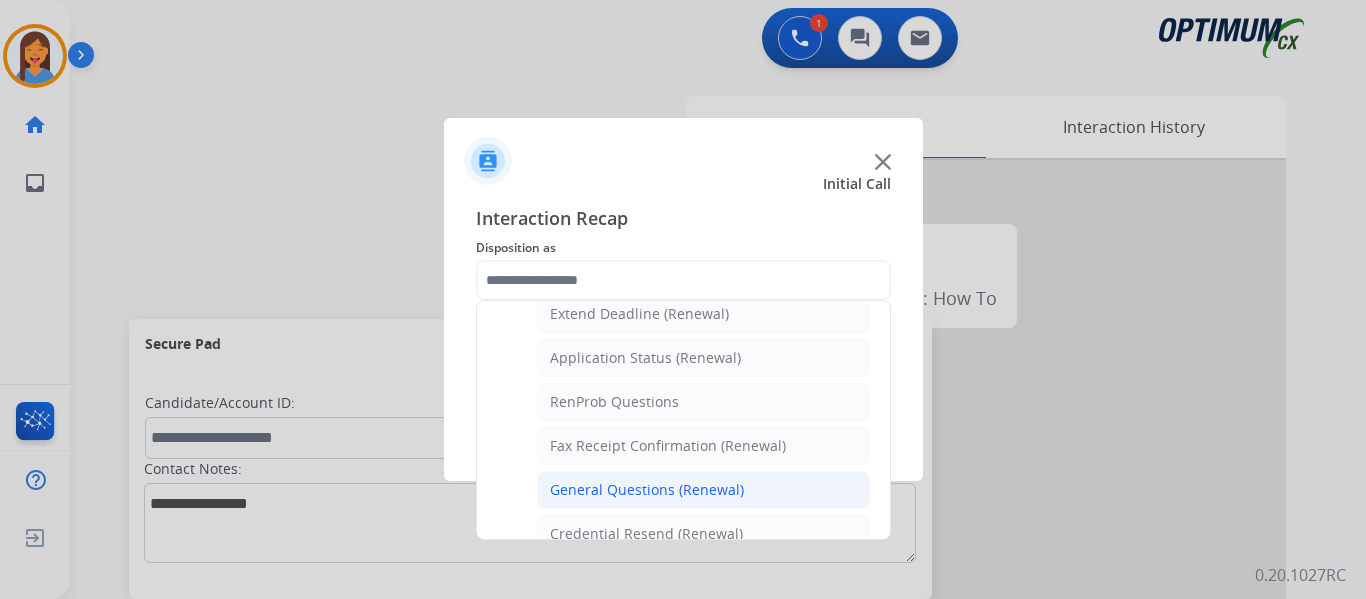 click on "General Questions (Renewal)" 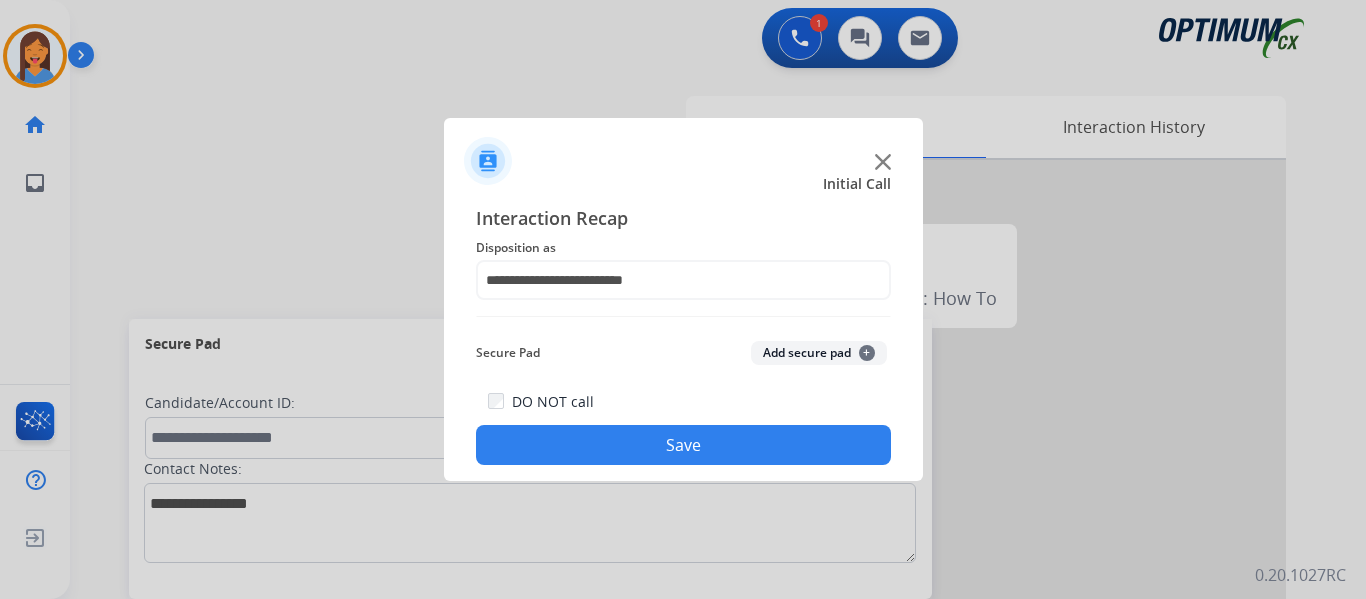 click on "Save" 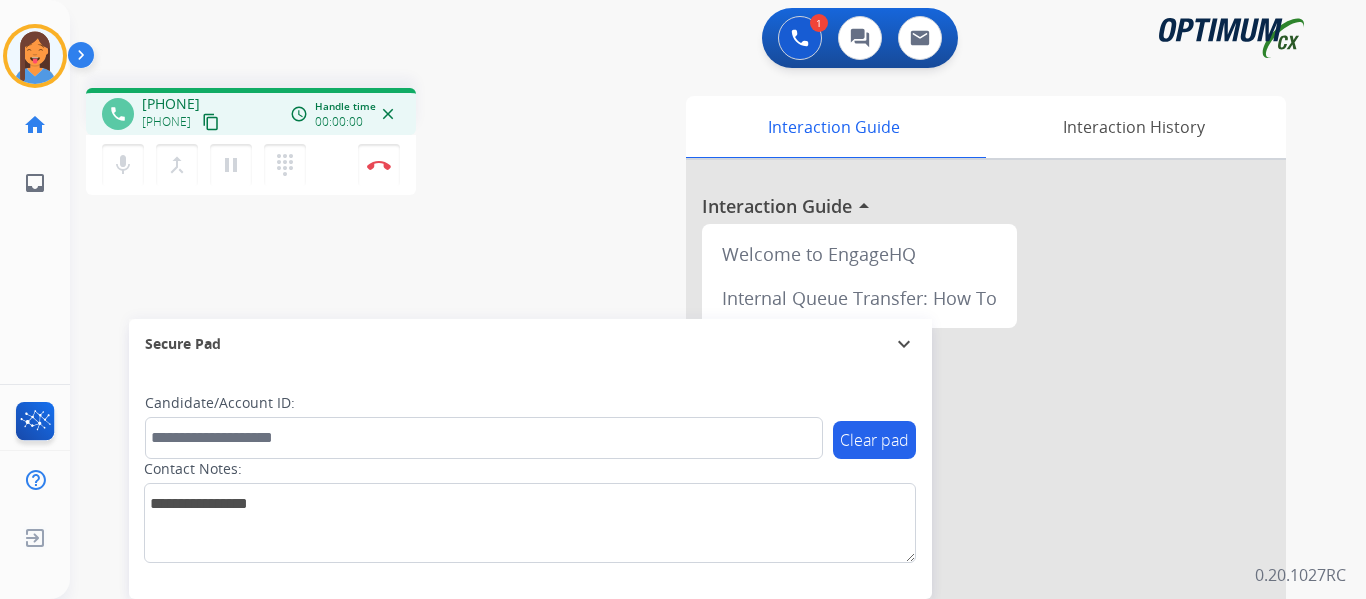 click on "content_copy" at bounding box center [211, 122] 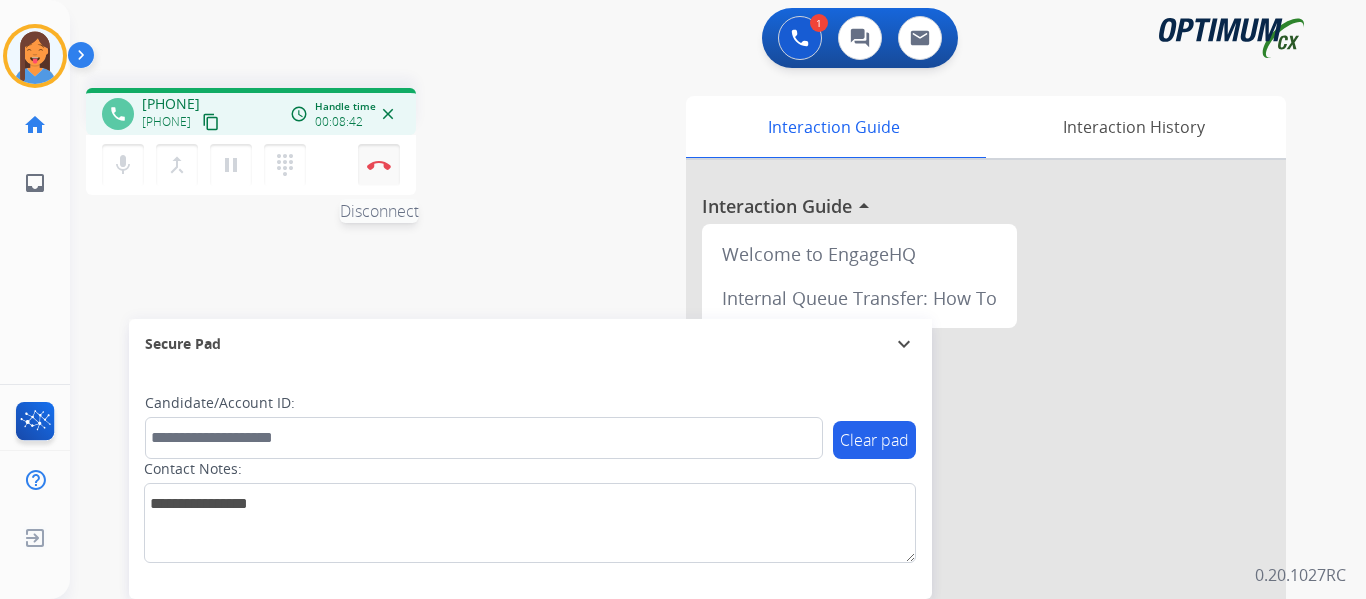 click at bounding box center [379, 165] 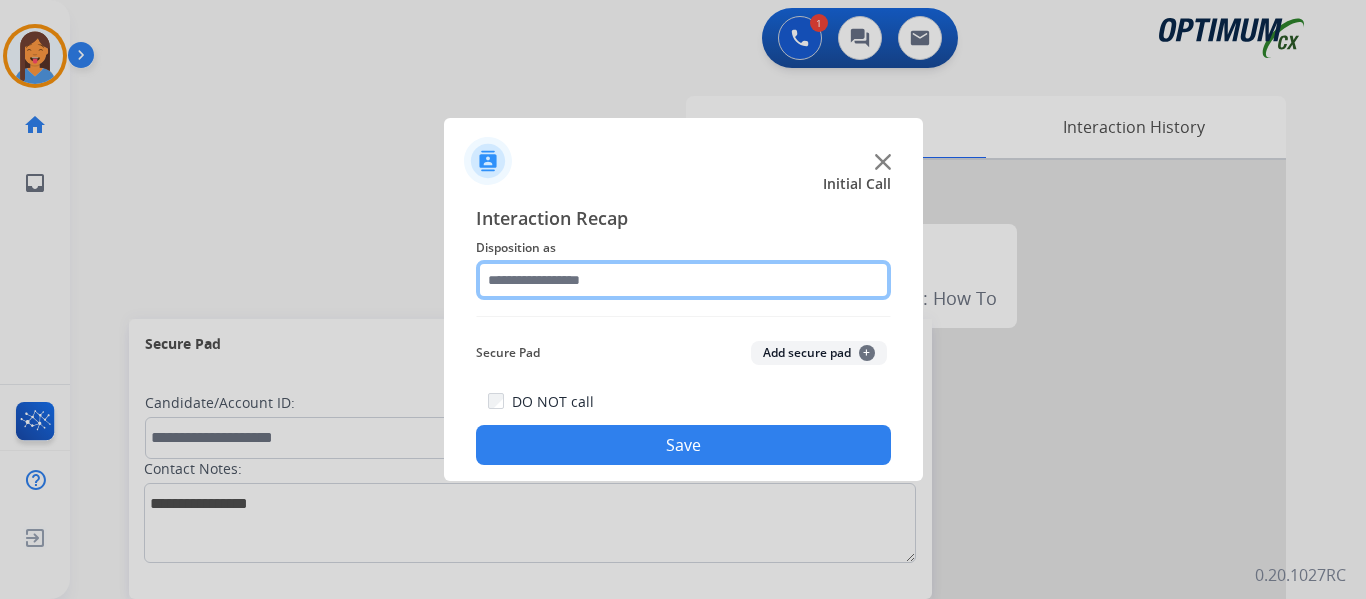 click 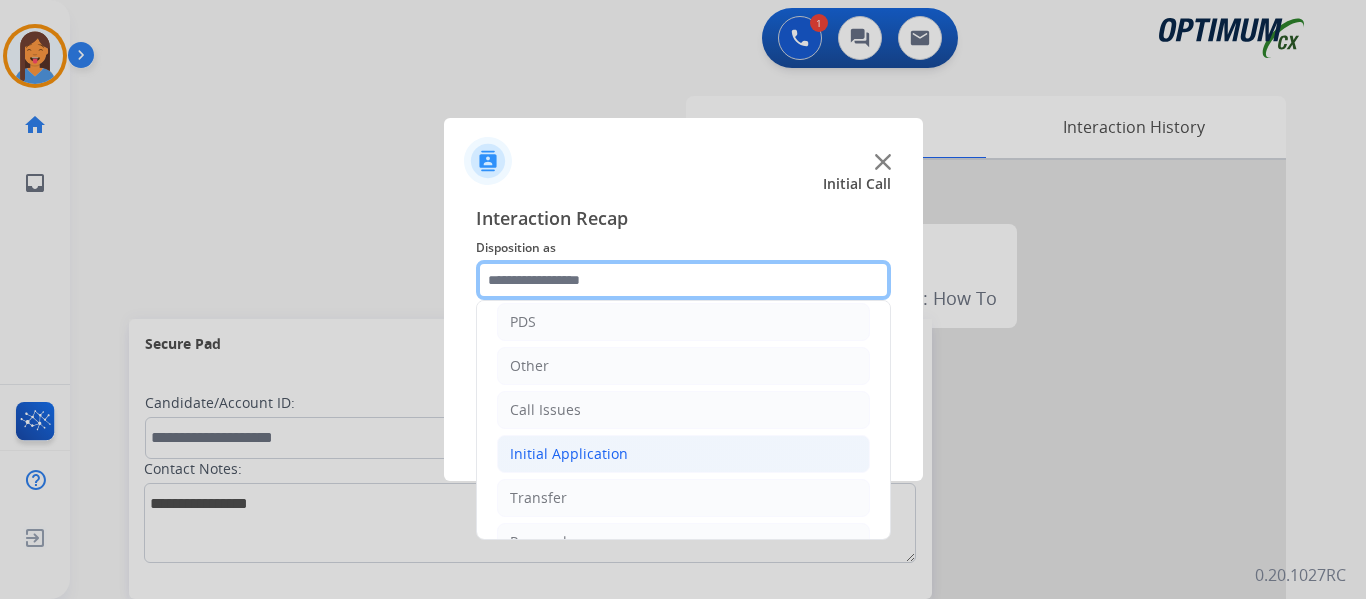 scroll, scrollTop: 136, scrollLeft: 0, axis: vertical 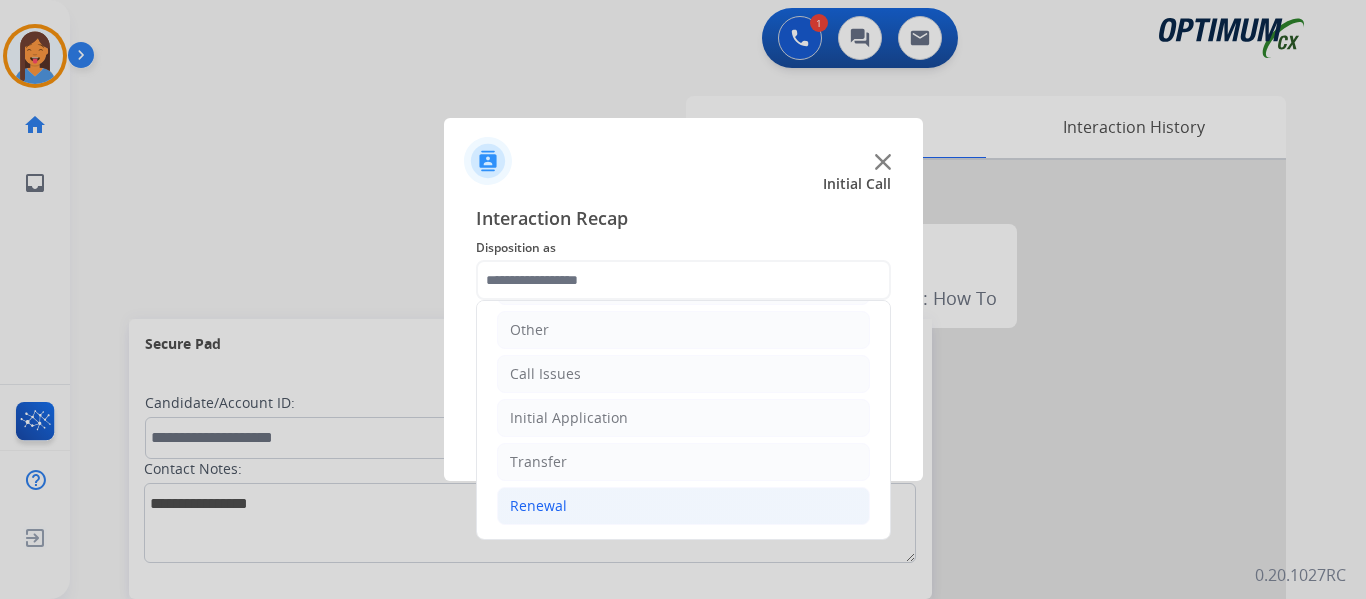 click on "Renewal" 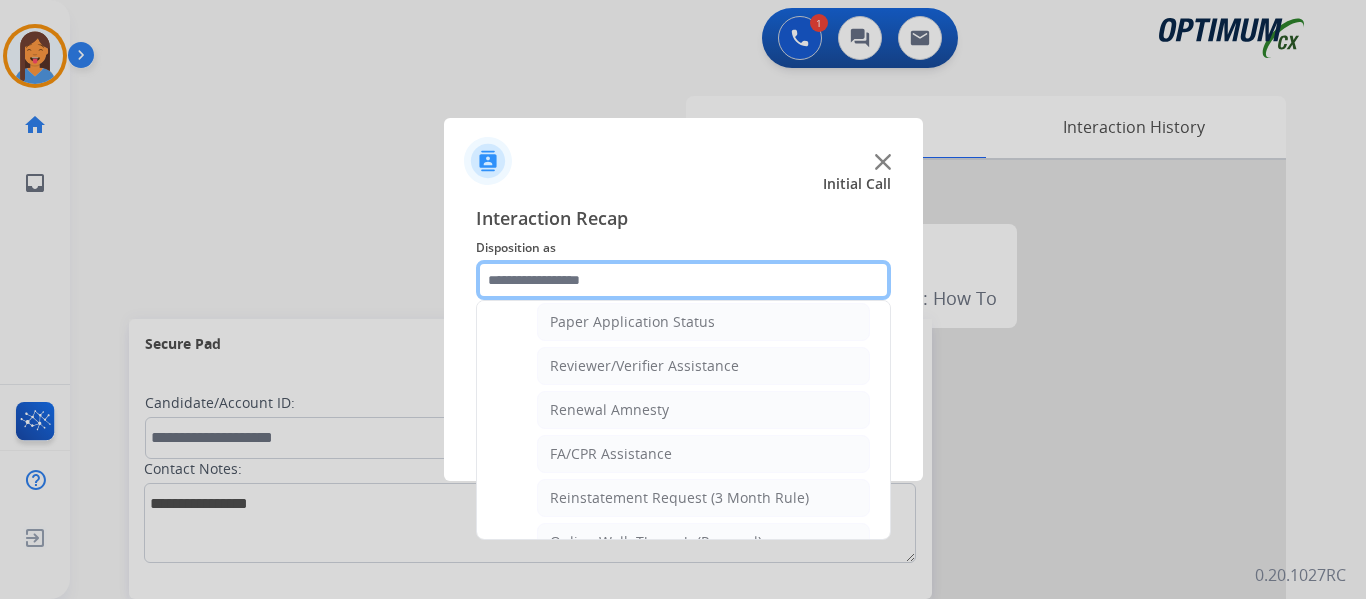 scroll, scrollTop: 772, scrollLeft: 0, axis: vertical 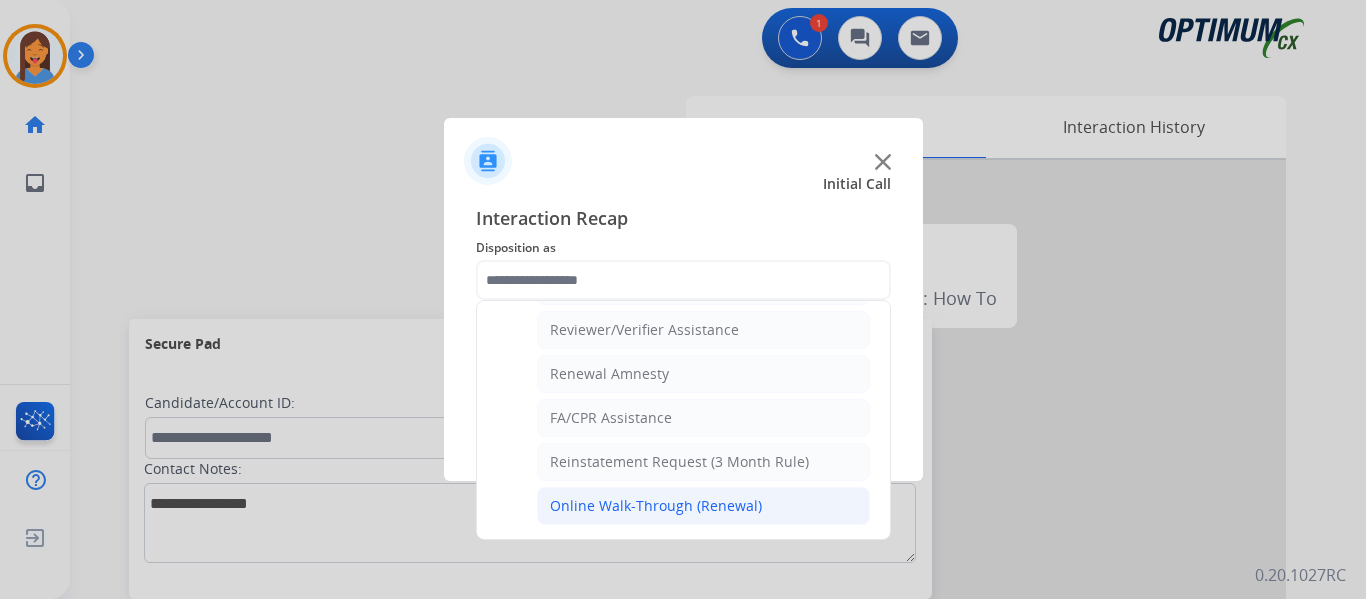click on "Online Walk-Through (Renewal)" 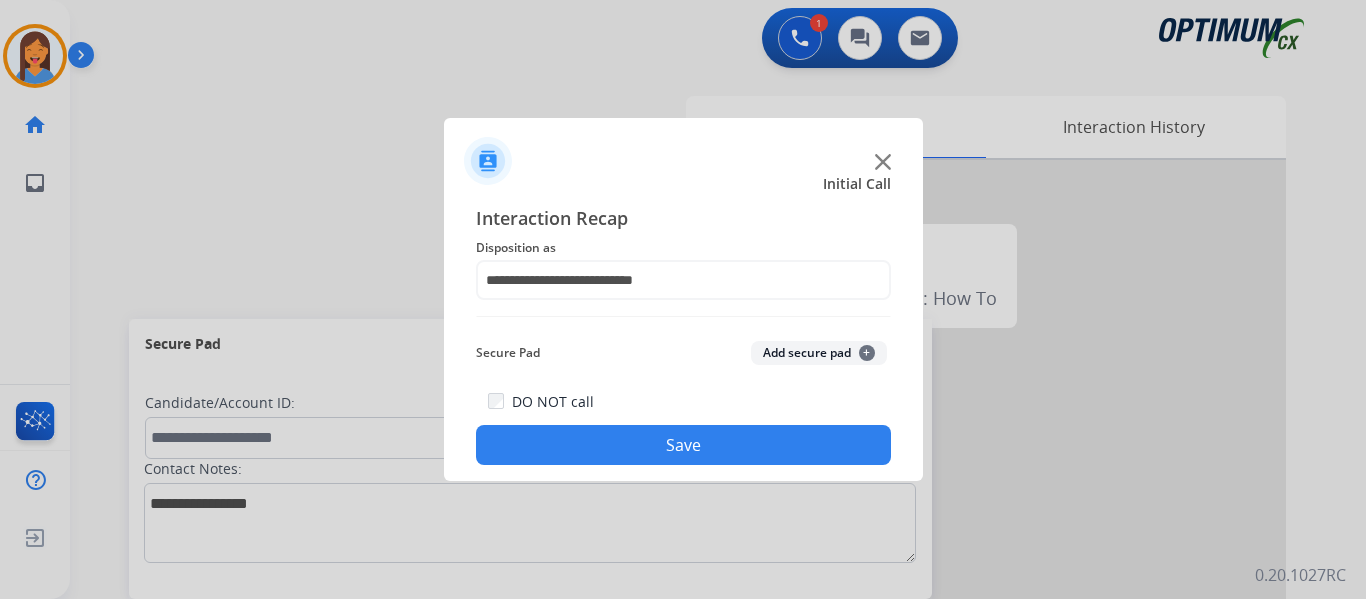 click on "Save" 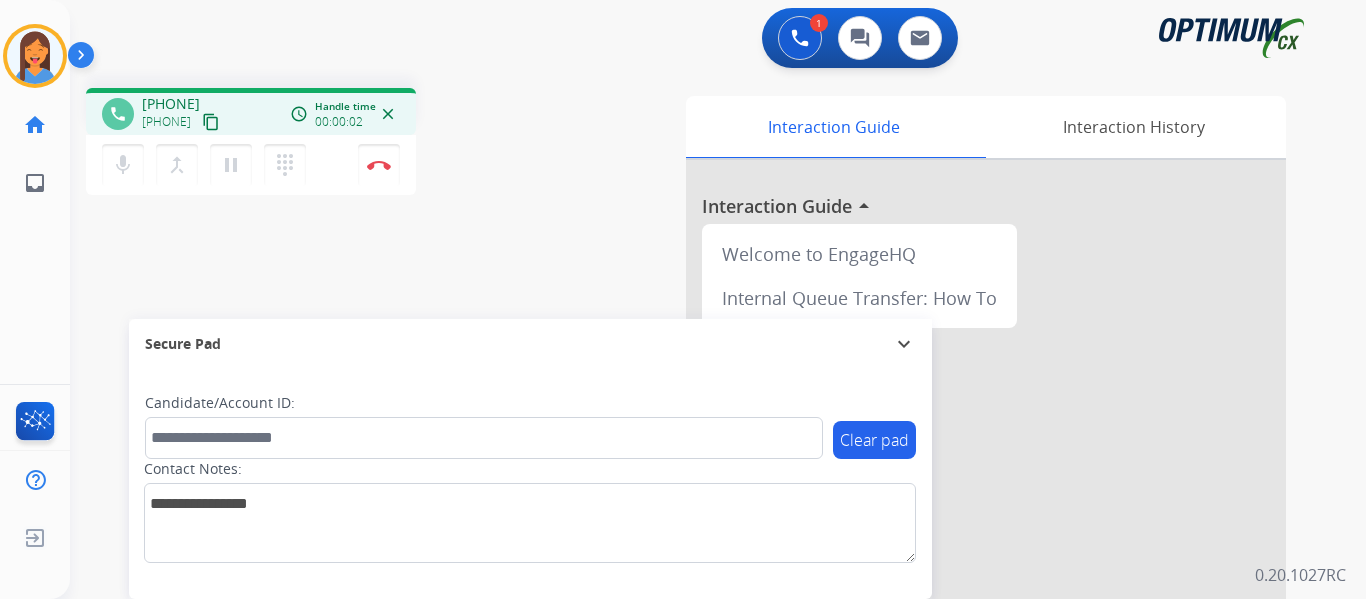 click on "content_copy" at bounding box center [211, 122] 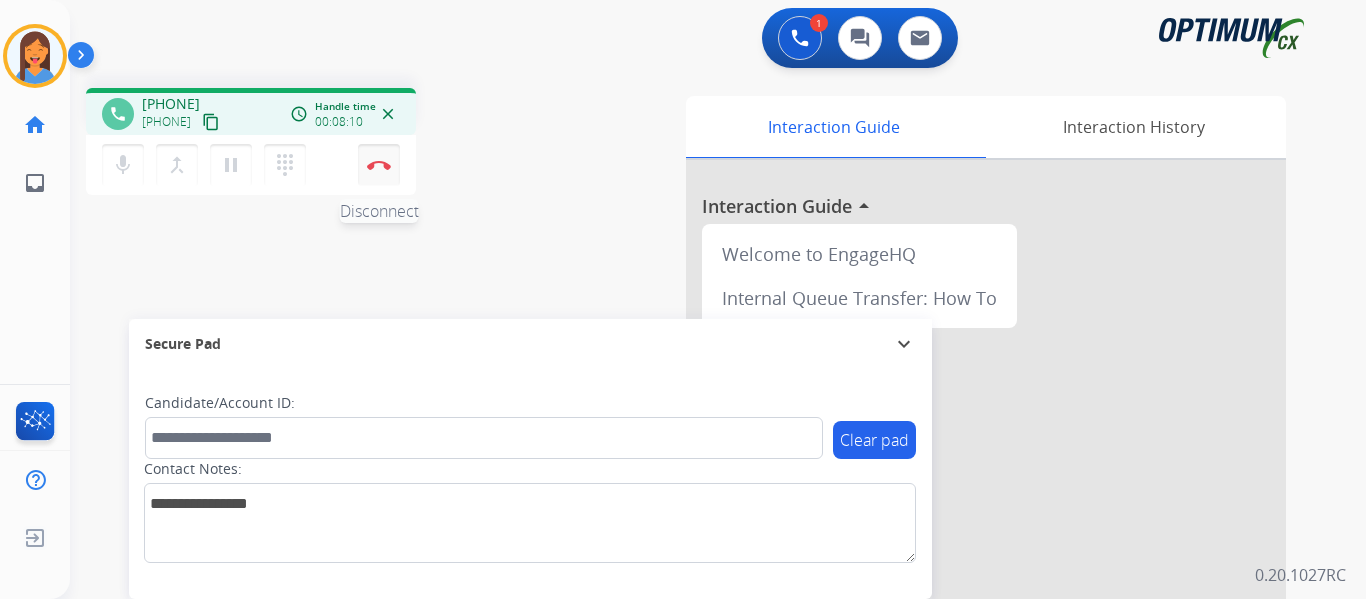click at bounding box center [379, 165] 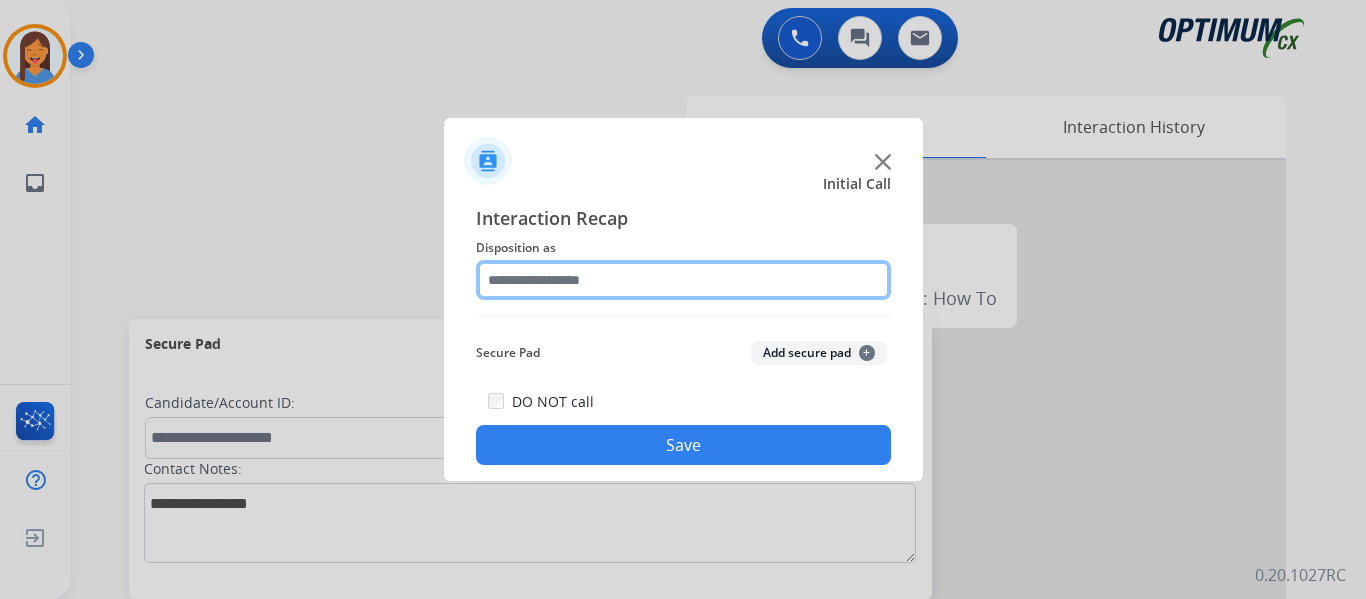 click 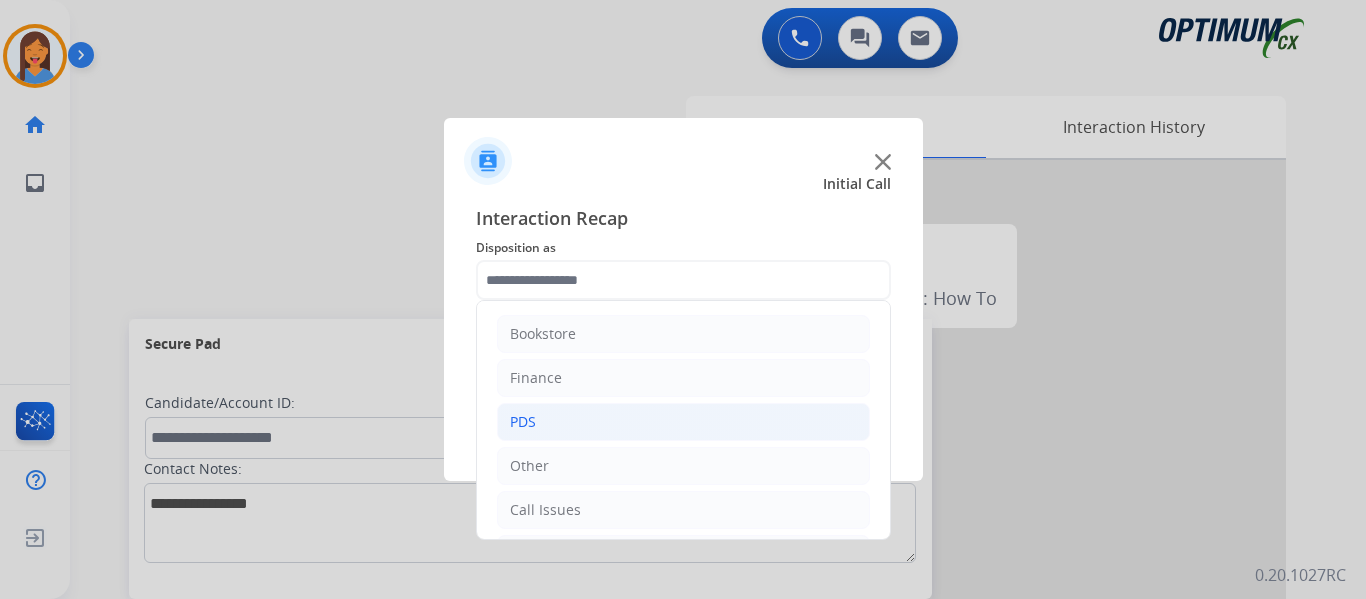 click on "PDS" 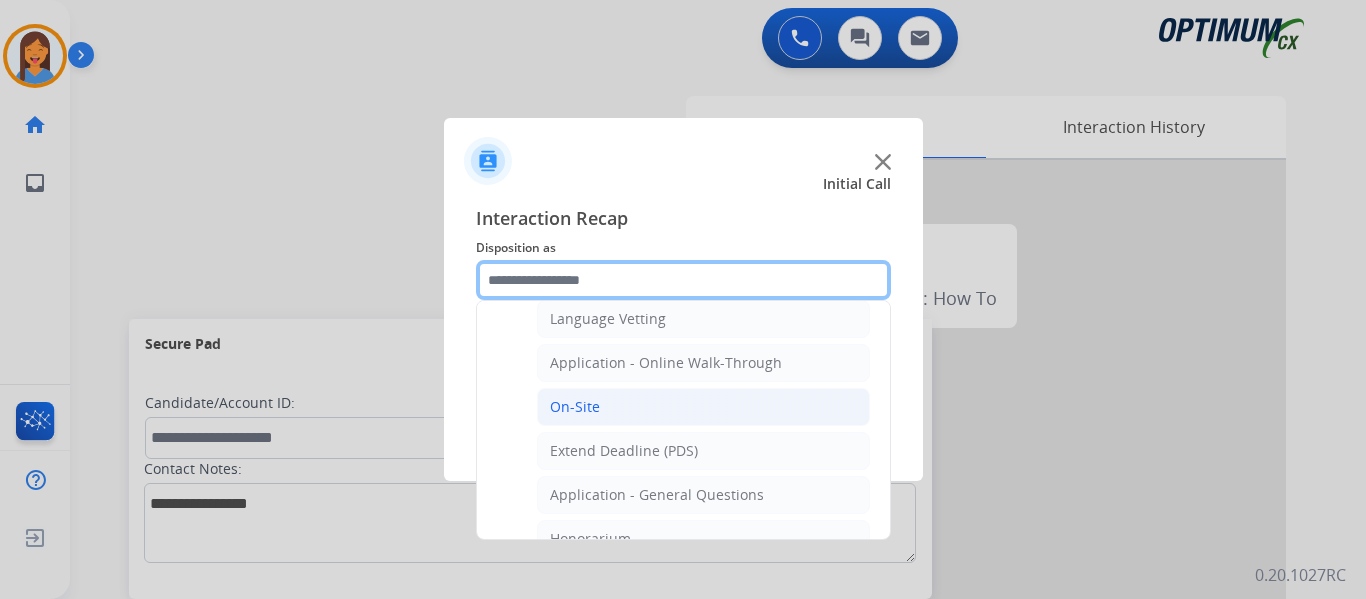 scroll, scrollTop: 500, scrollLeft: 0, axis: vertical 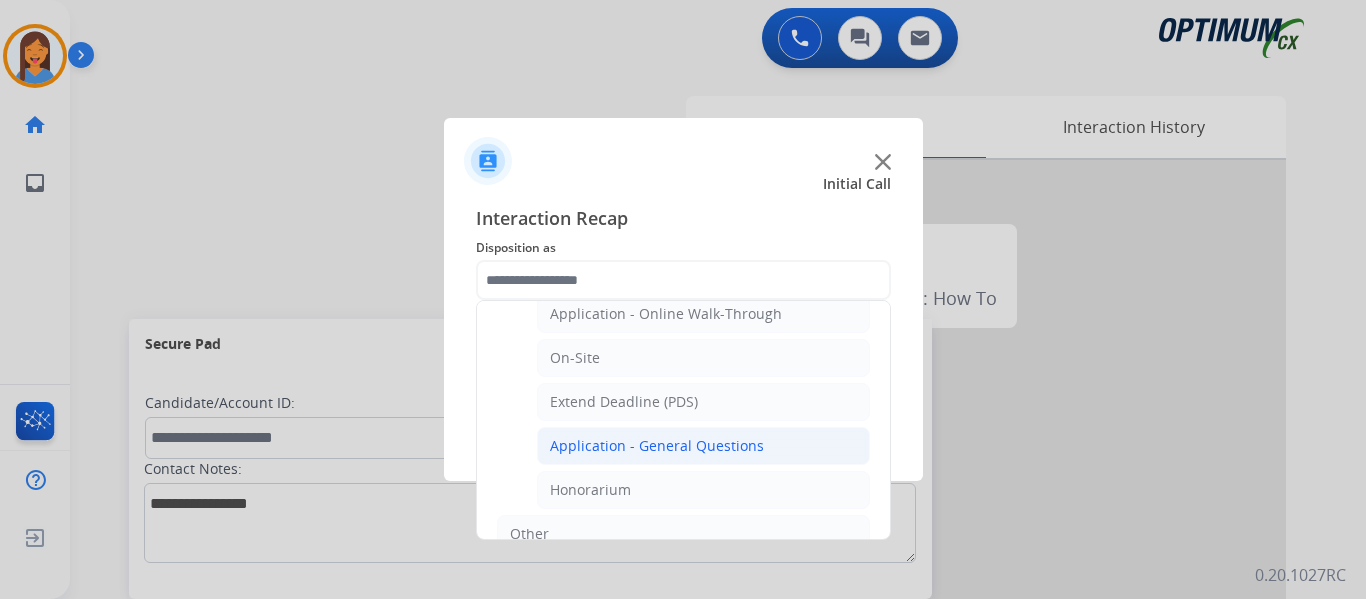 click on "Application - General Questions" 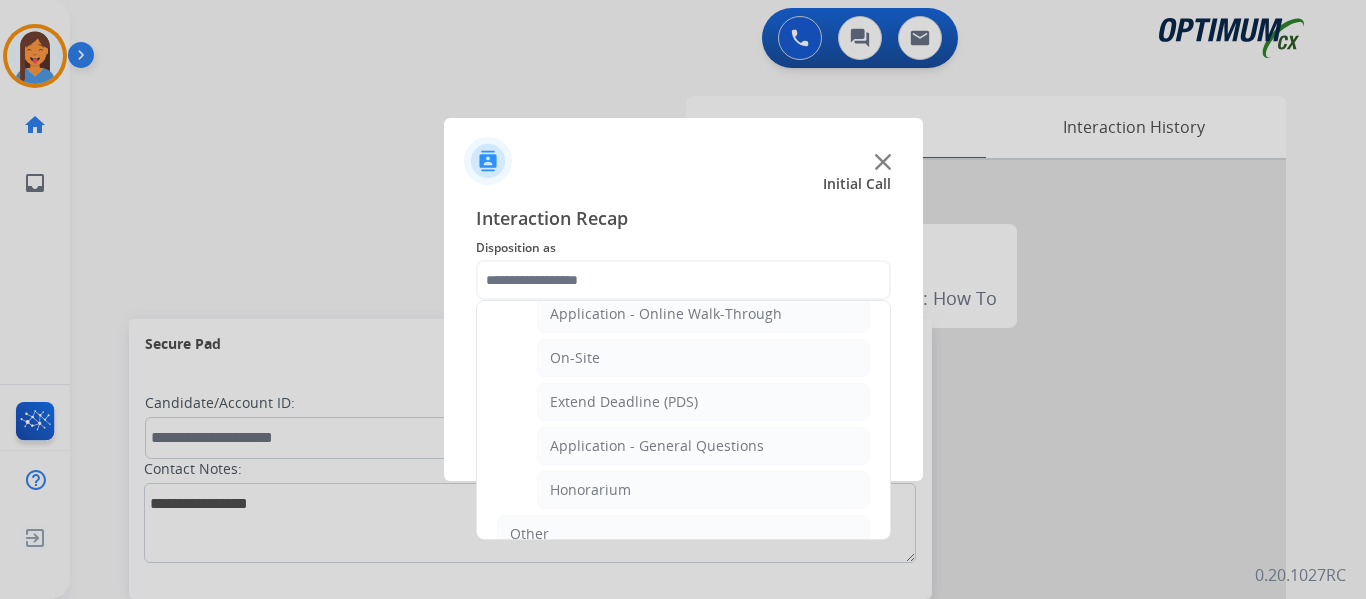 type on "**********" 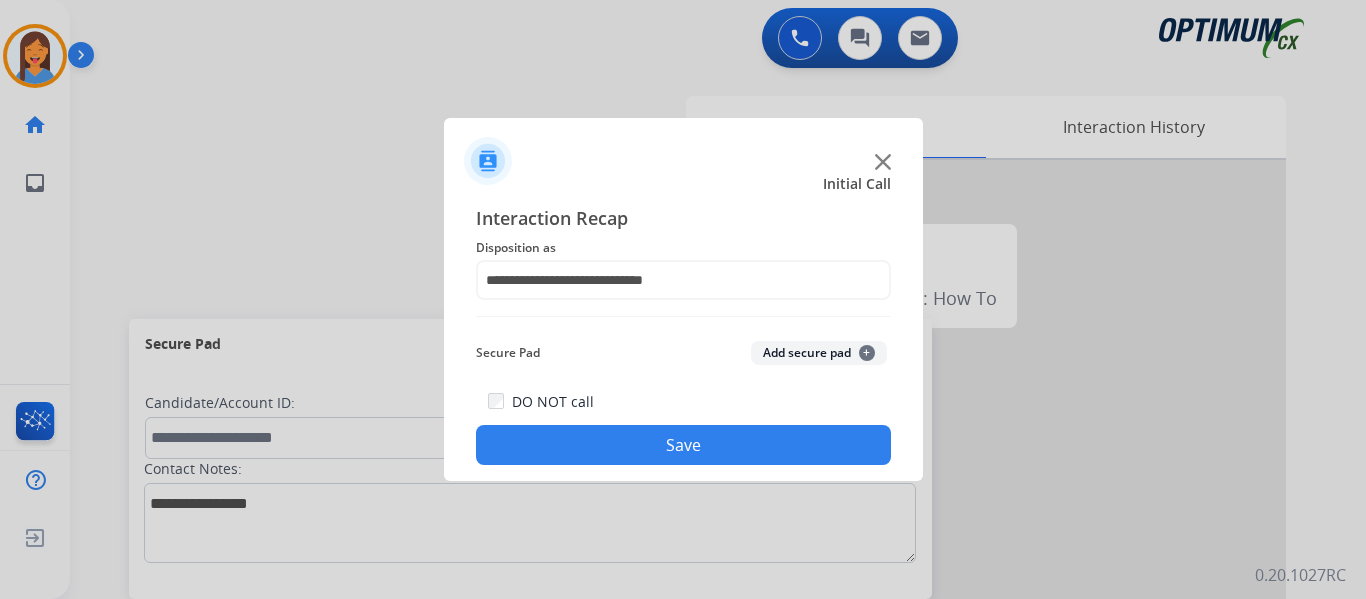 click on "Save" 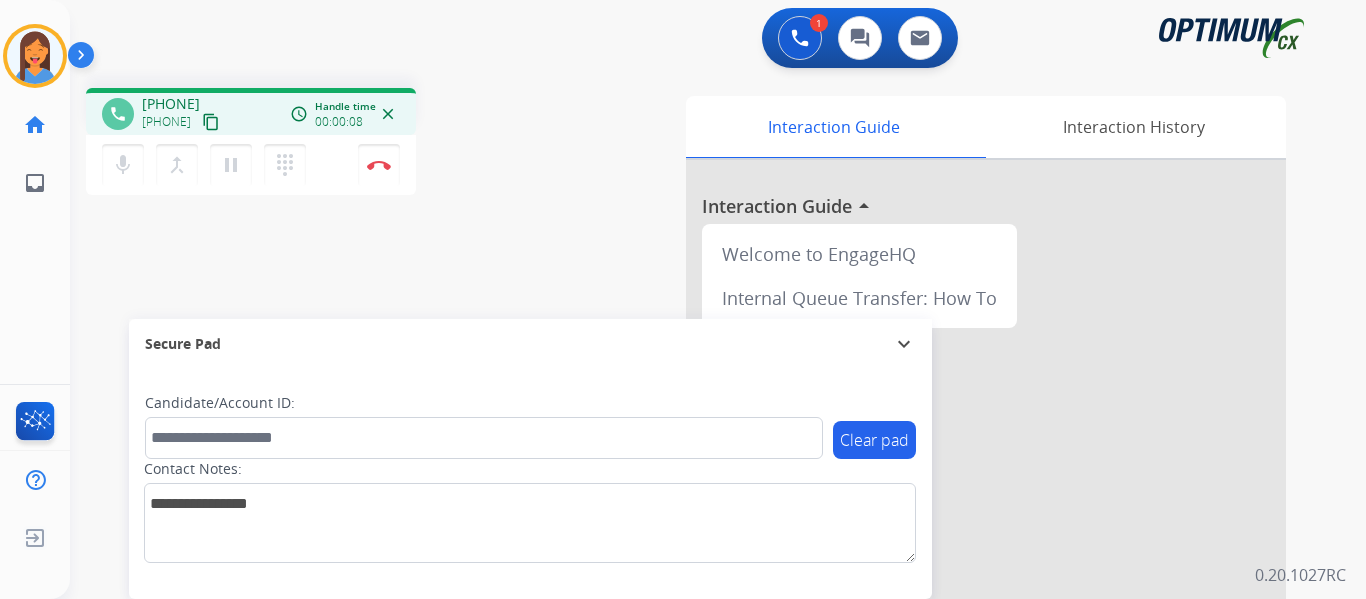 click on "content_copy" at bounding box center [211, 122] 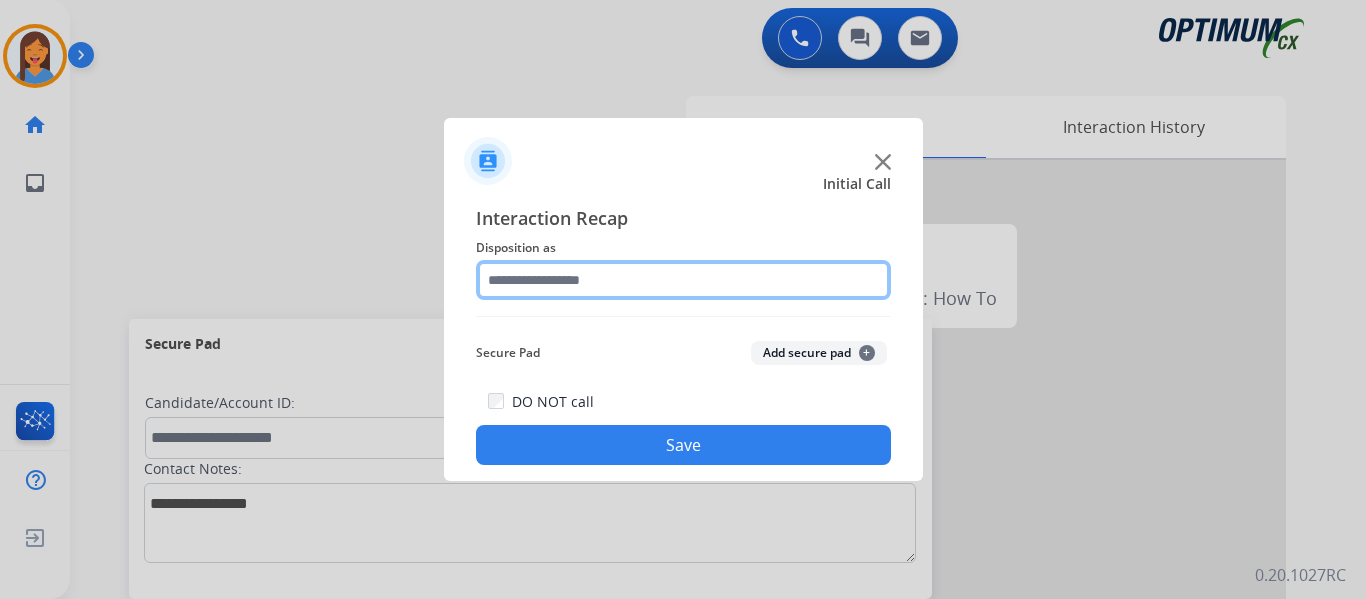 click 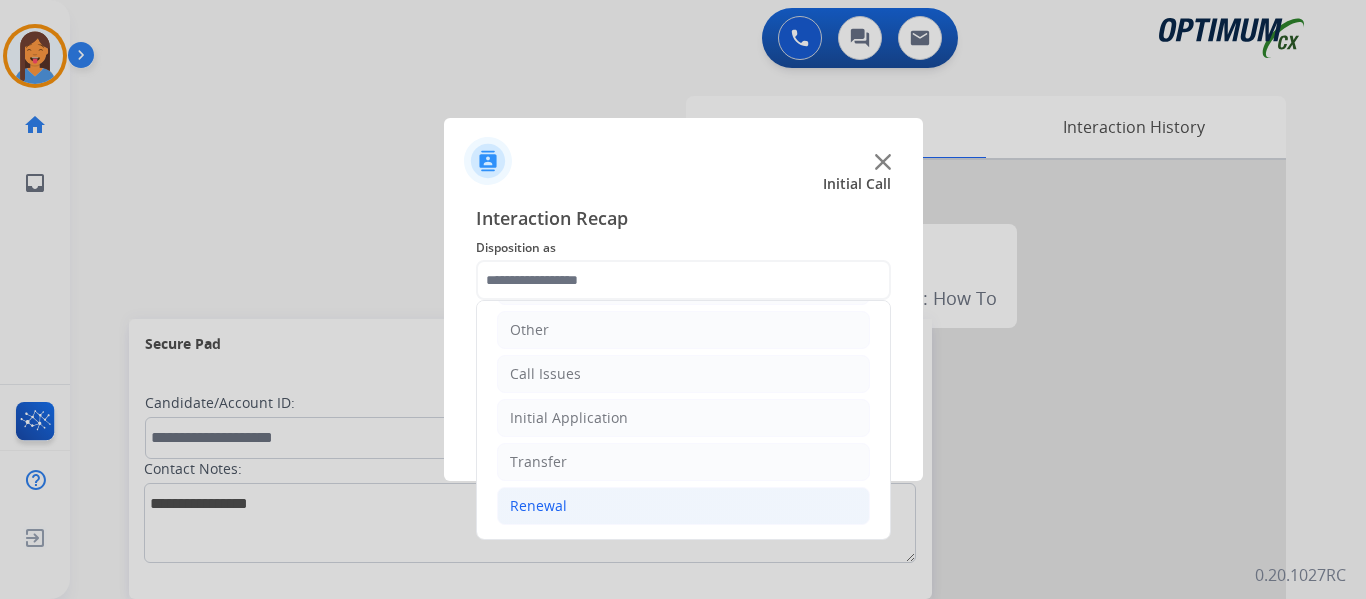 click on "Renewal" 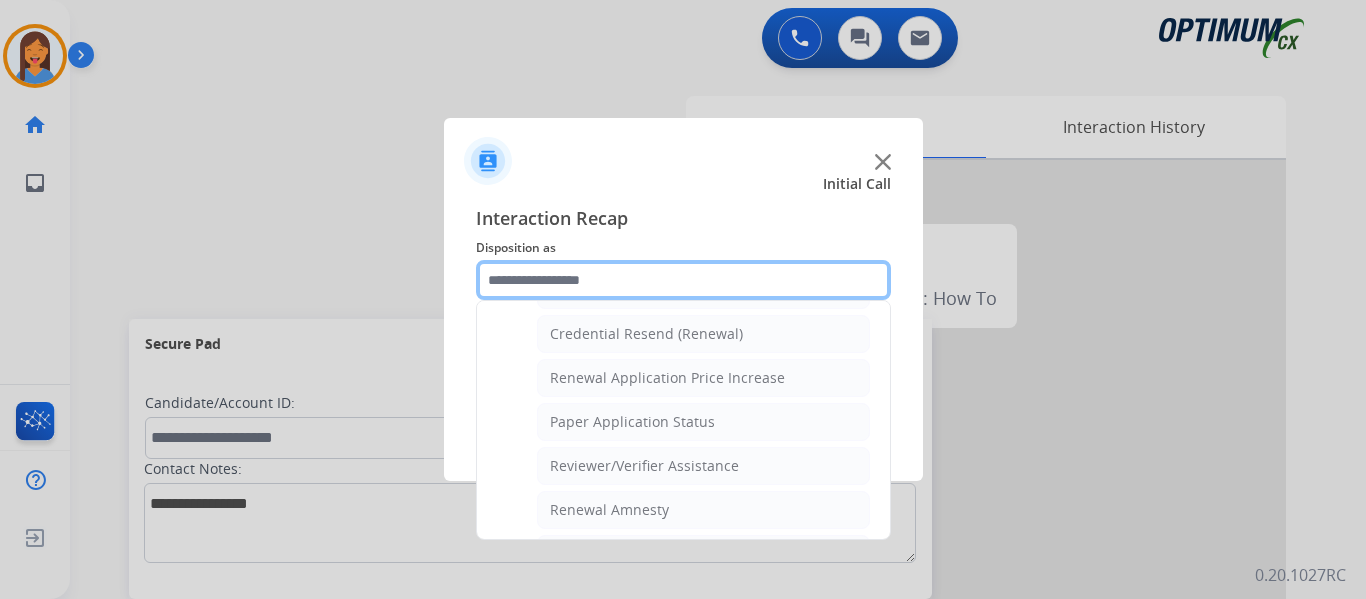 scroll, scrollTop: 736, scrollLeft: 0, axis: vertical 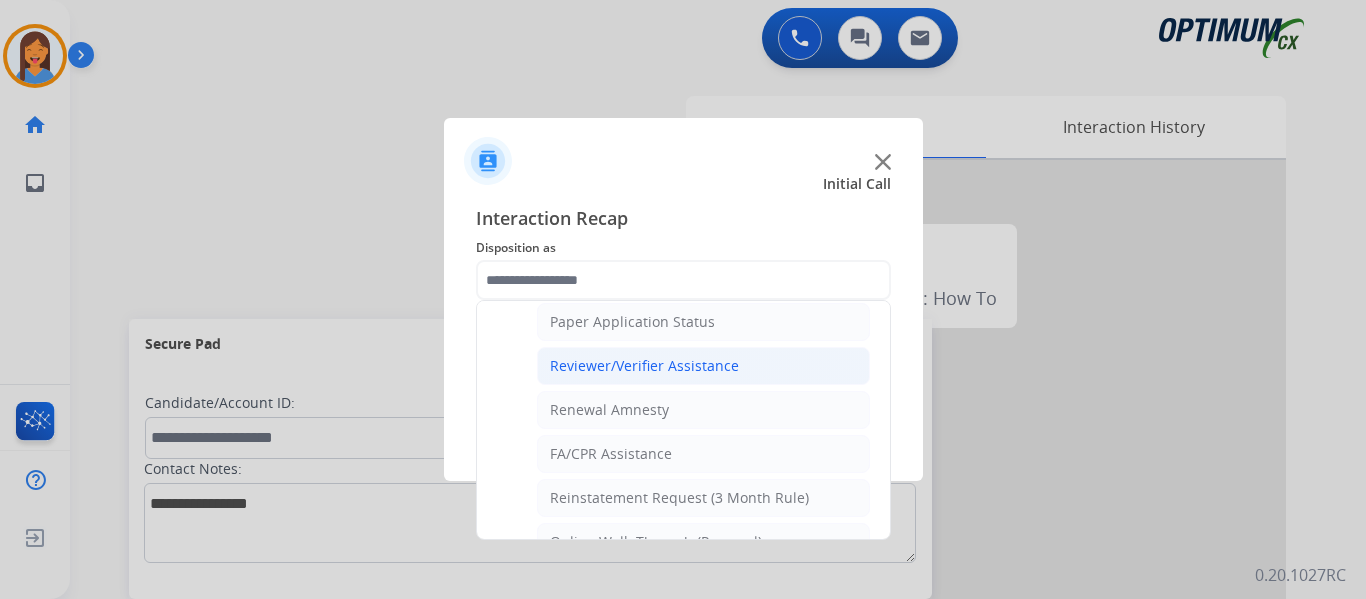 click on "Reviewer/Verifier Assistance" 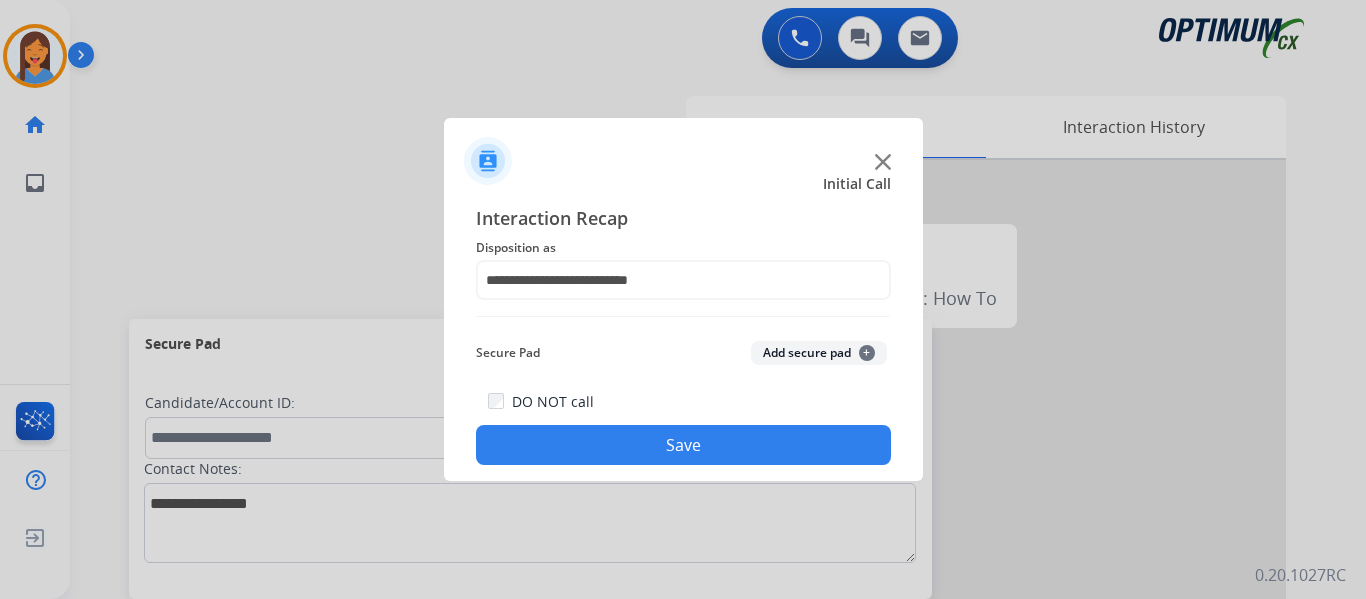 click on "Save" 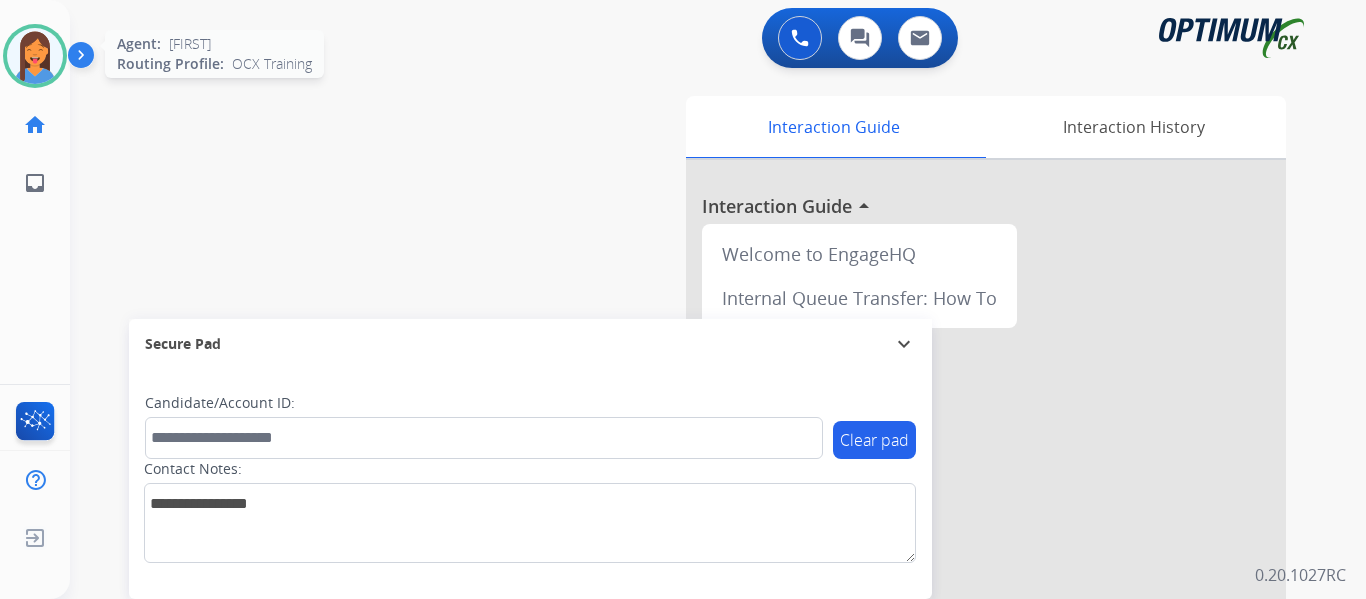 click at bounding box center (35, 56) 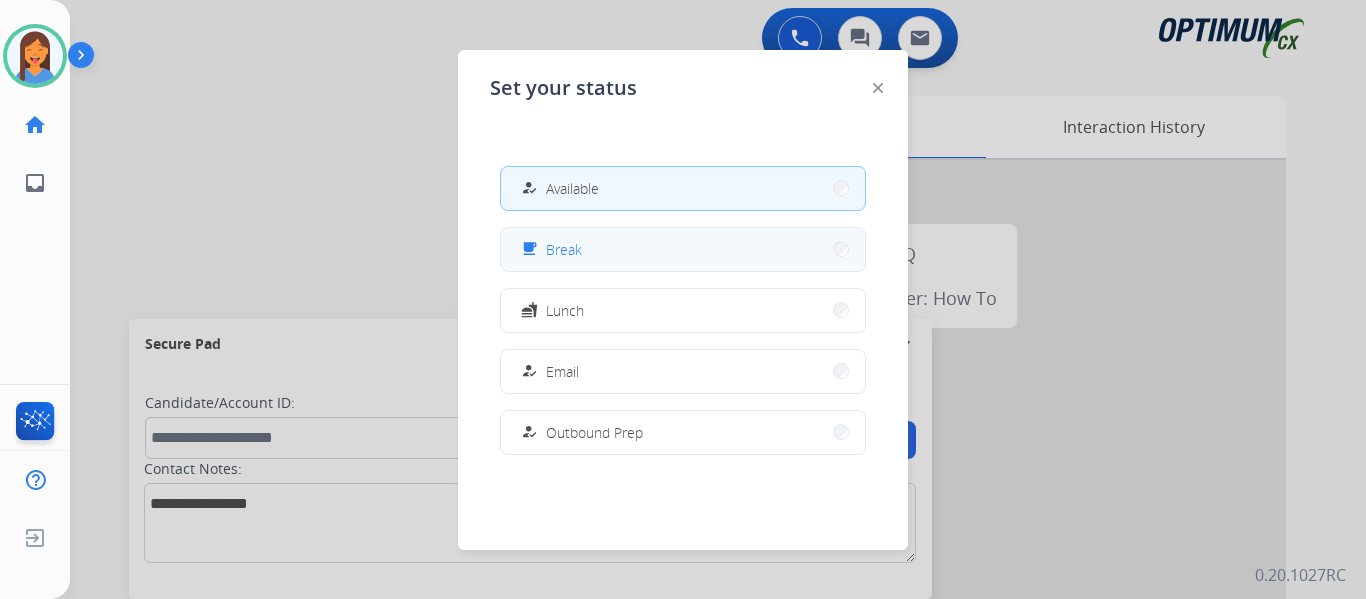 click on "Break" at bounding box center (564, 249) 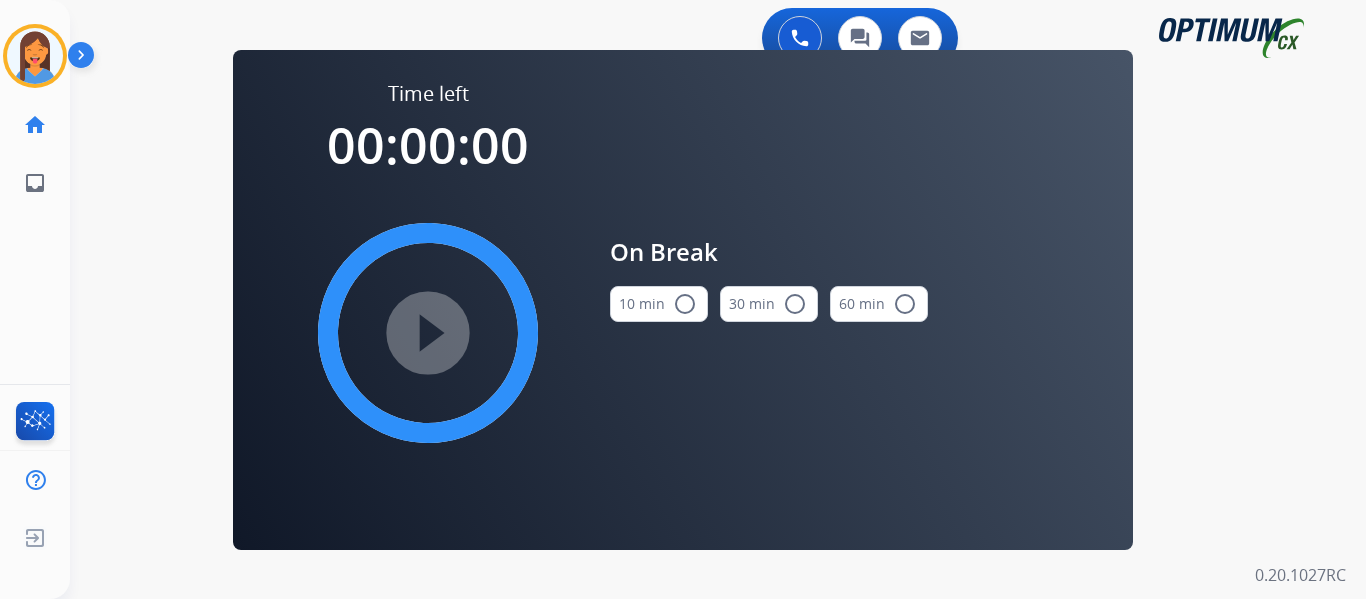 click on "10 min  radio_button_unchecked" at bounding box center (659, 304) 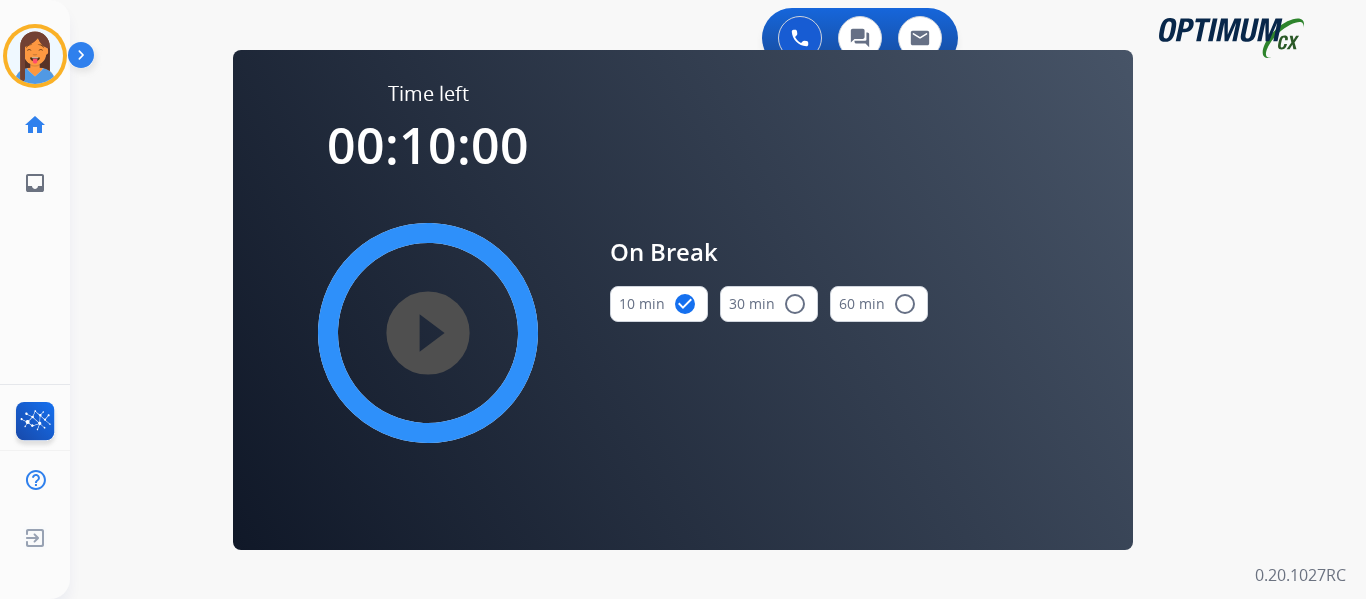 click on "play_circle_filled" at bounding box center (428, 333) 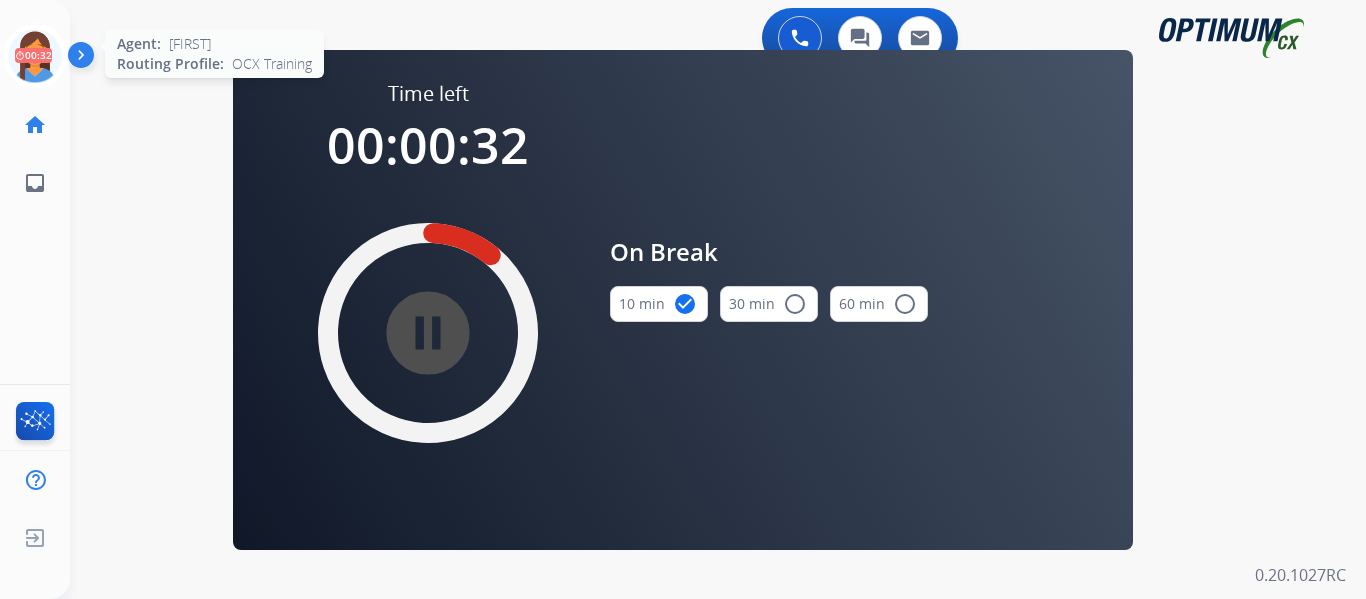 drag, startPoint x: 34, startPoint y: 55, endPoint x: 162, endPoint y: 59, distance: 128.06248 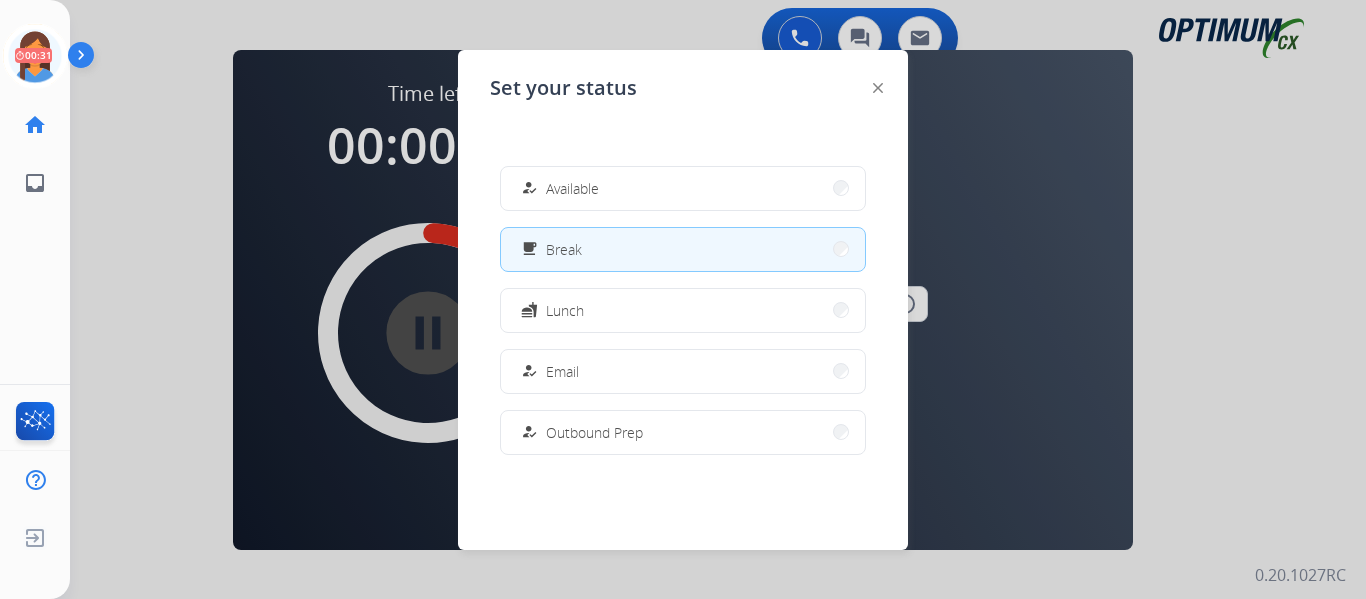 click on "how_to_reg" at bounding box center (529, 188) 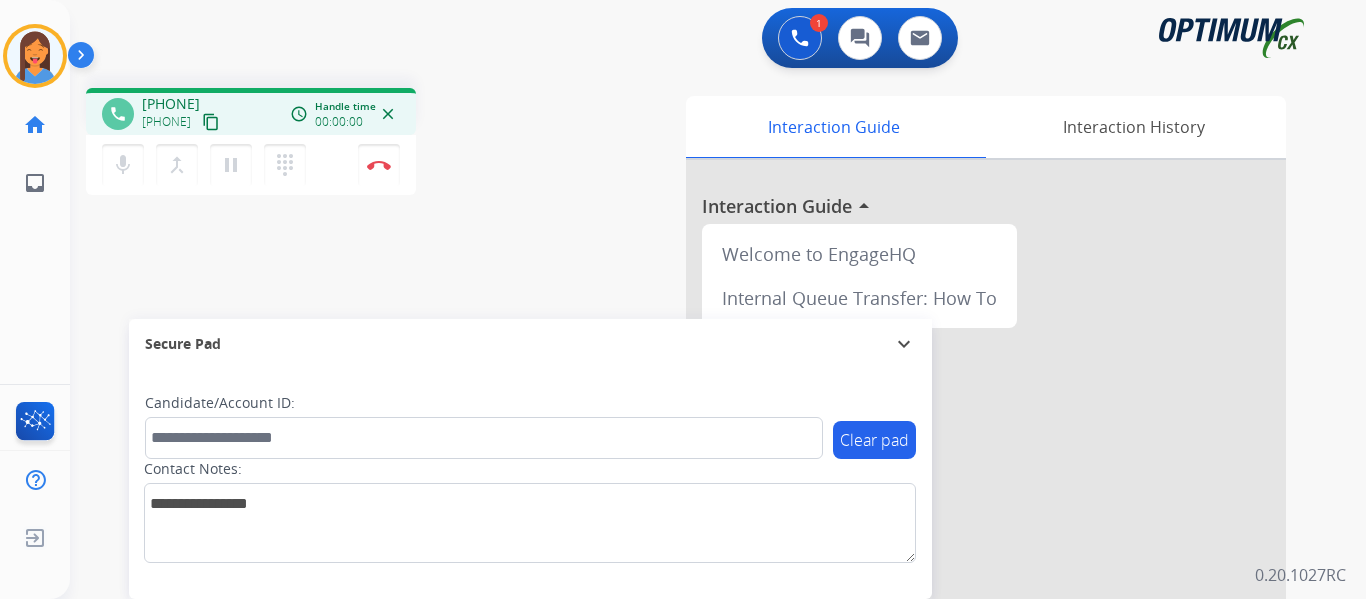 click on "content_copy" at bounding box center [211, 122] 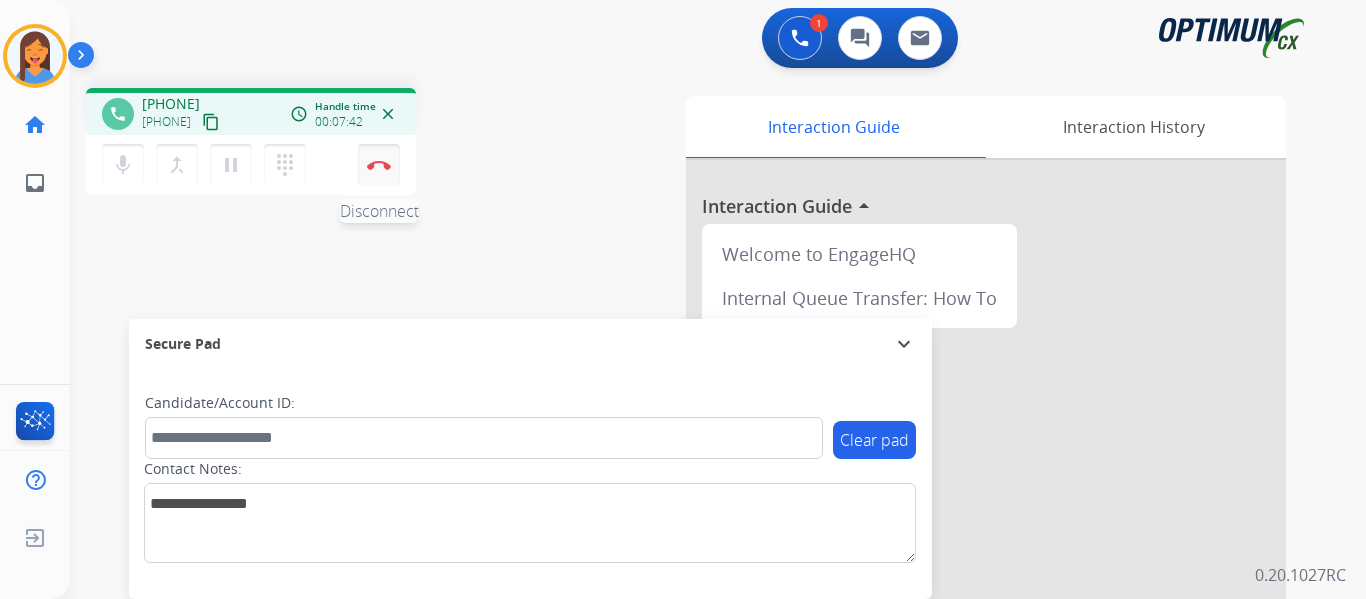 click at bounding box center [379, 165] 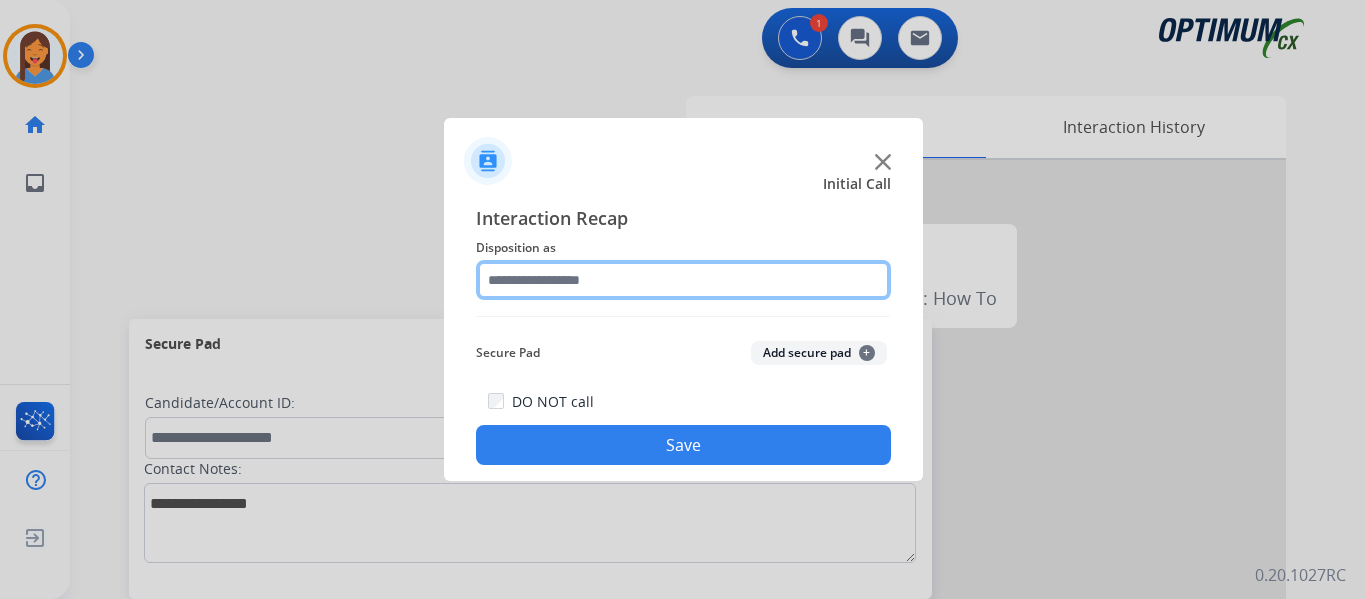 click 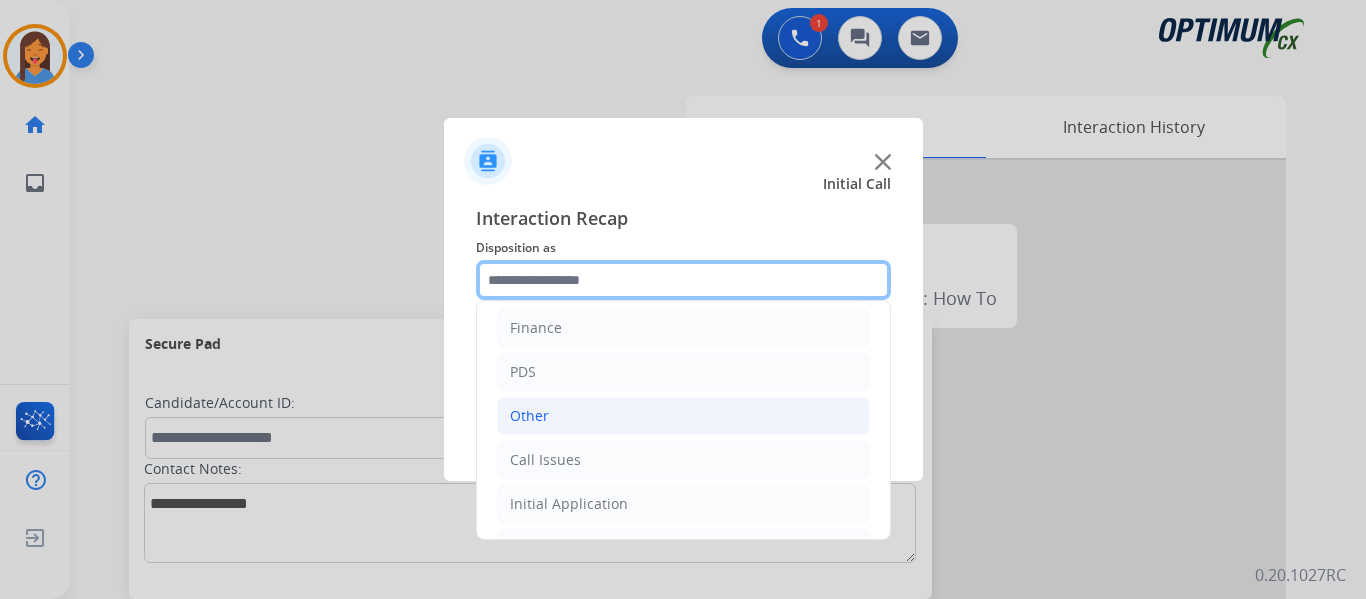 scroll, scrollTop: 136, scrollLeft: 0, axis: vertical 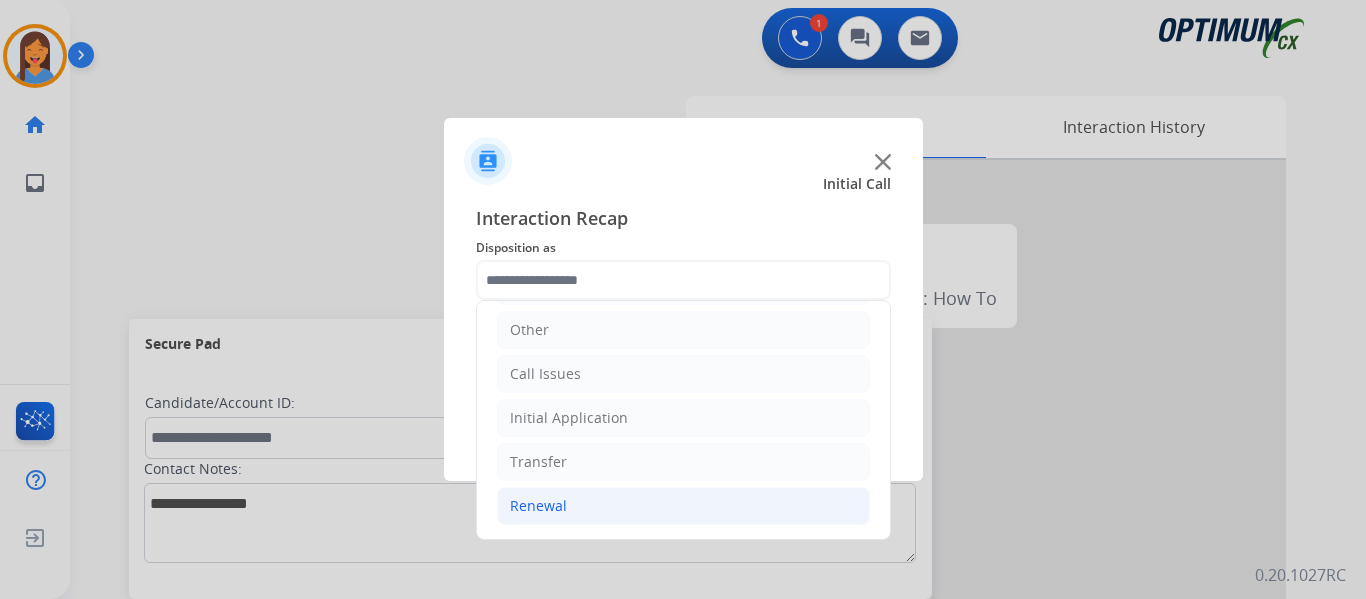click on "Renewal" 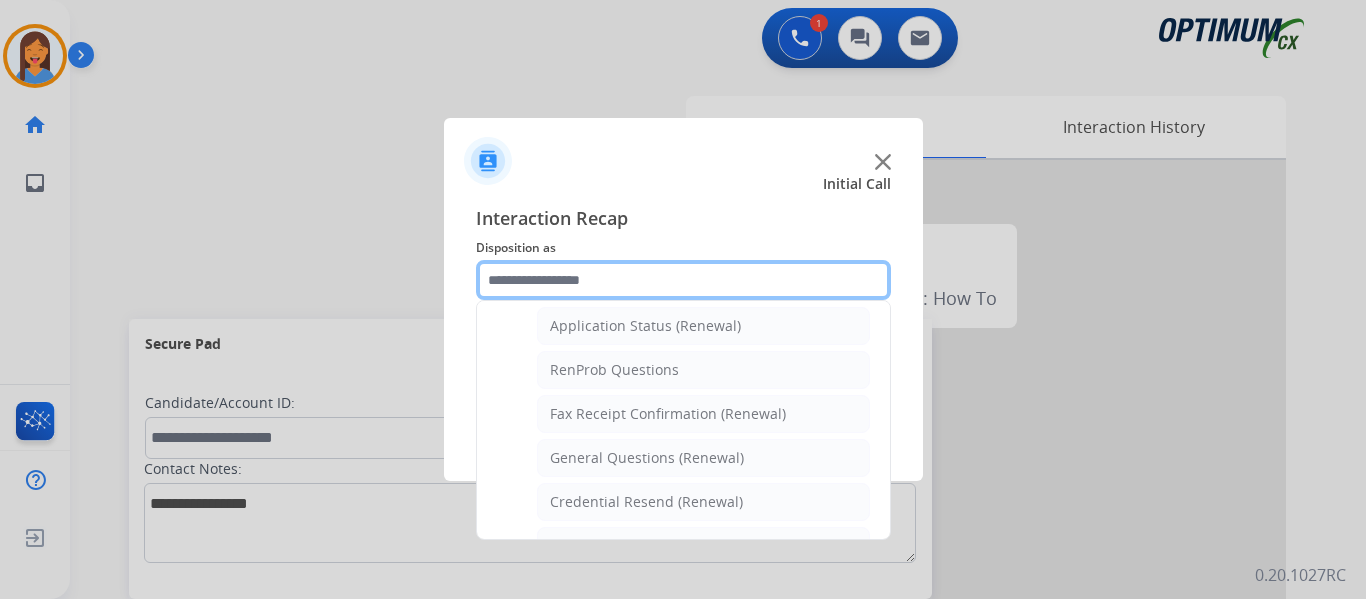 scroll, scrollTop: 636, scrollLeft: 0, axis: vertical 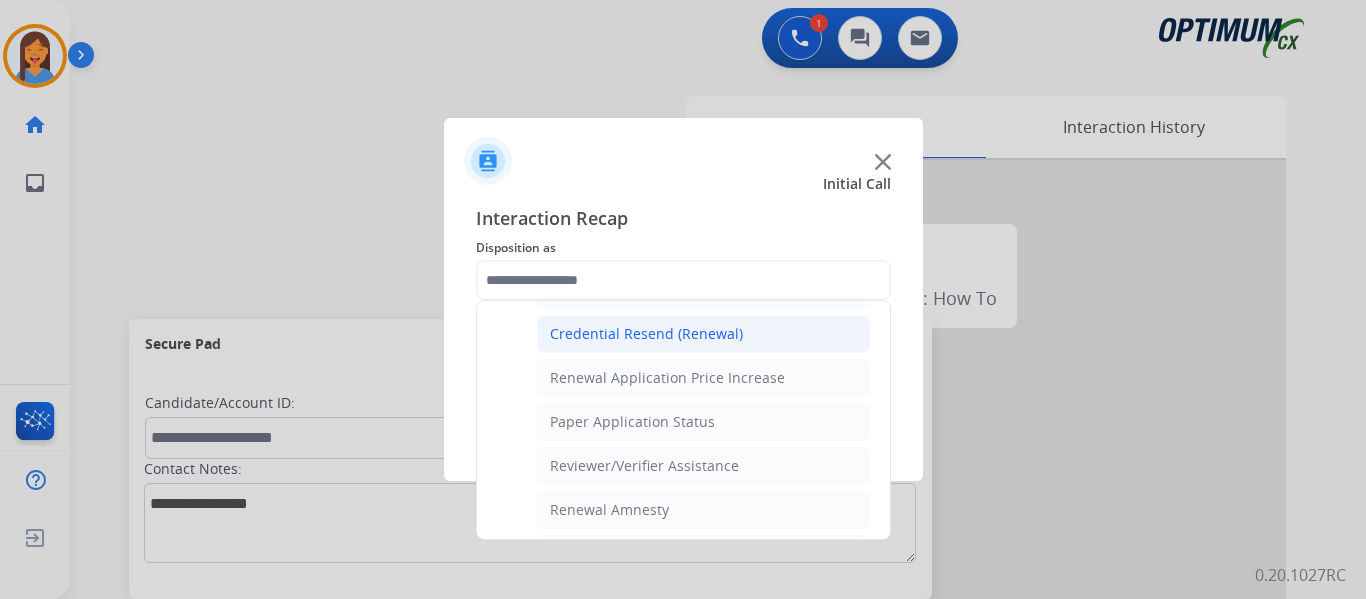 click on "Credential Resend (Renewal)" 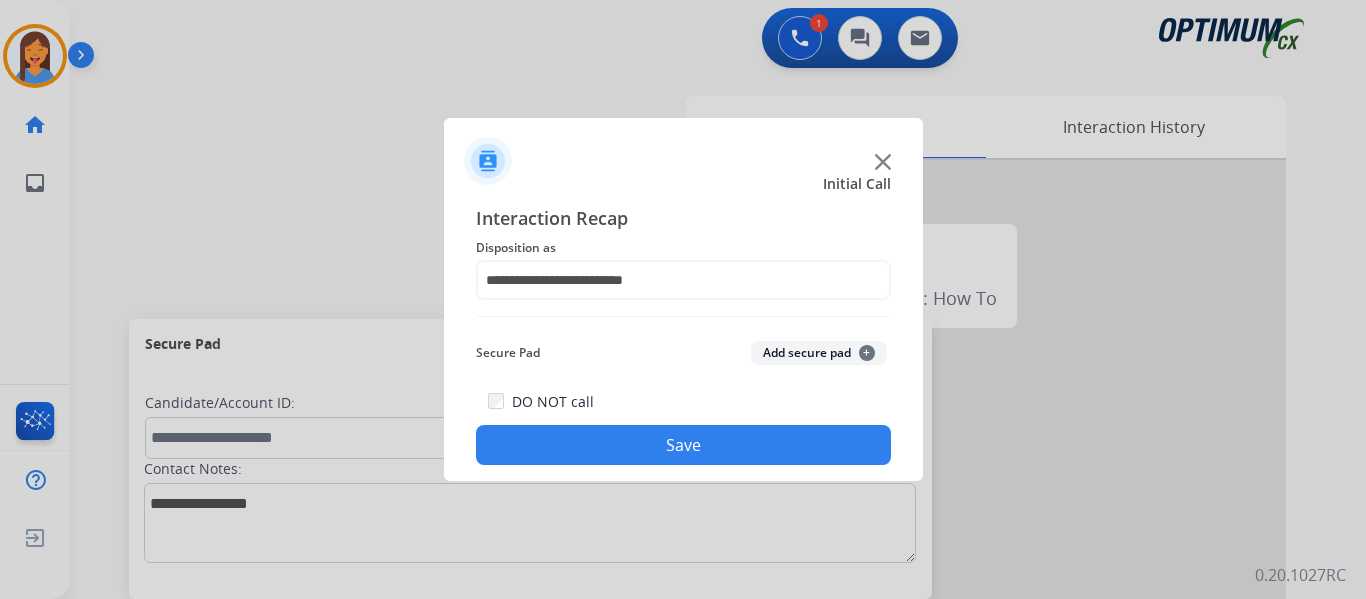 click on "Save" 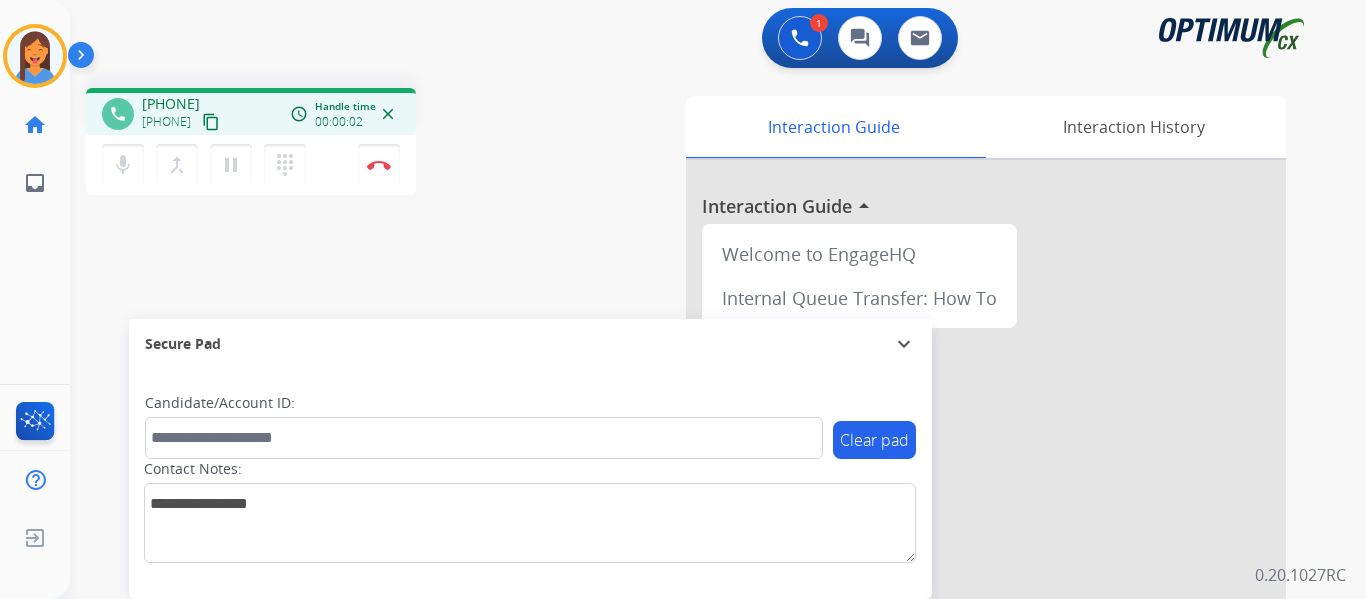 click on "content_copy" at bounding box center [211, 122] 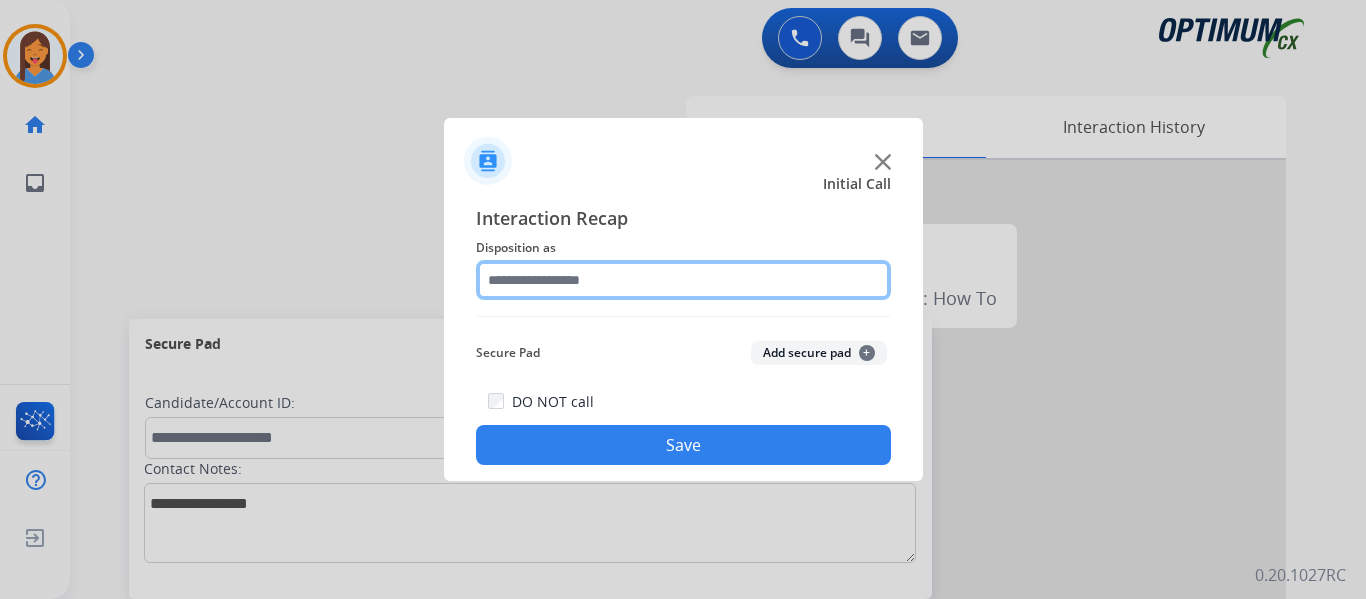 click 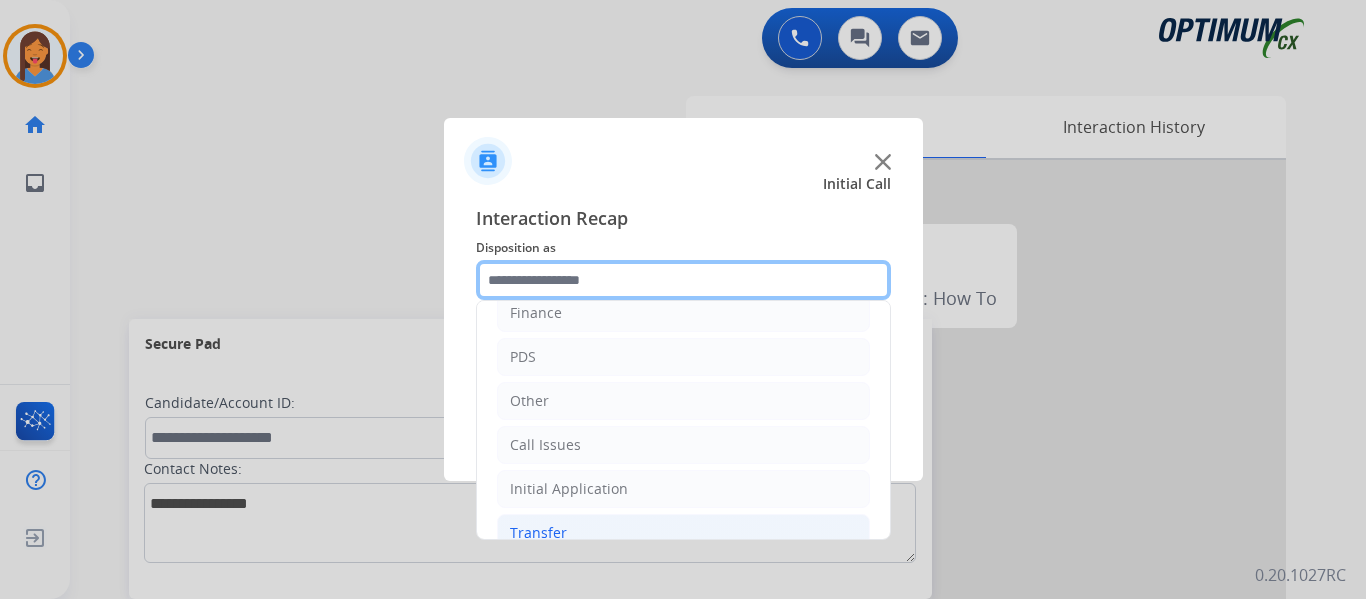 scroll, scrollTop: 100, scrollLeft: 0, axis: vertical 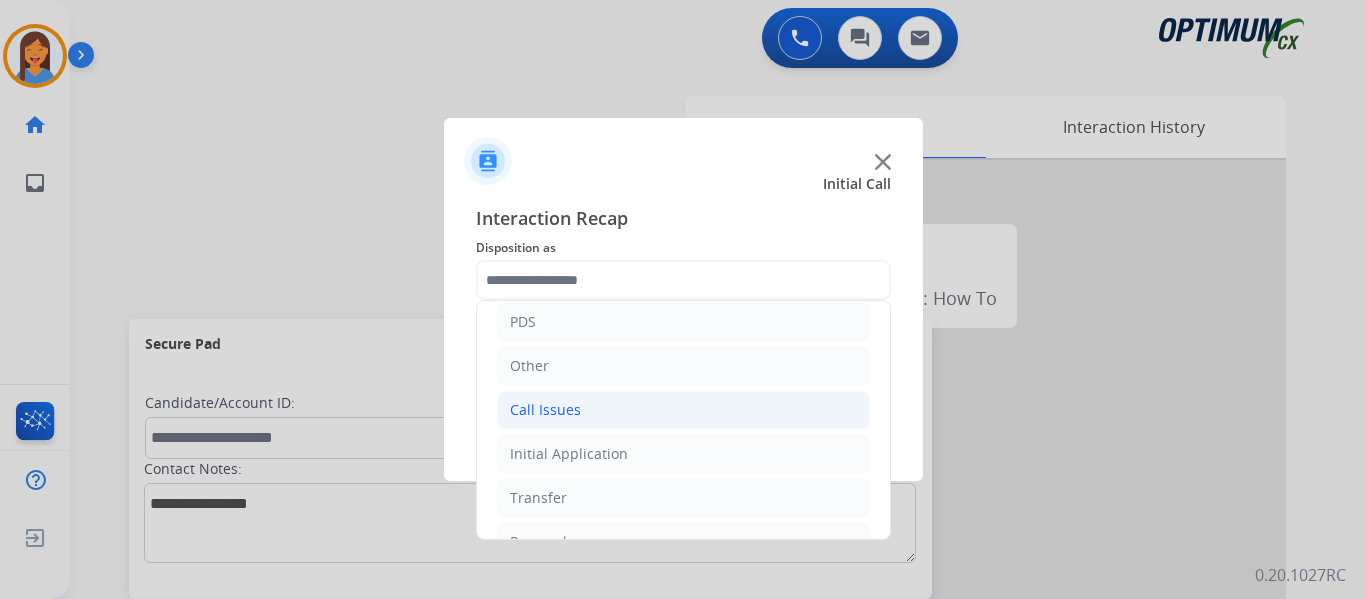 click on "Call Issues" 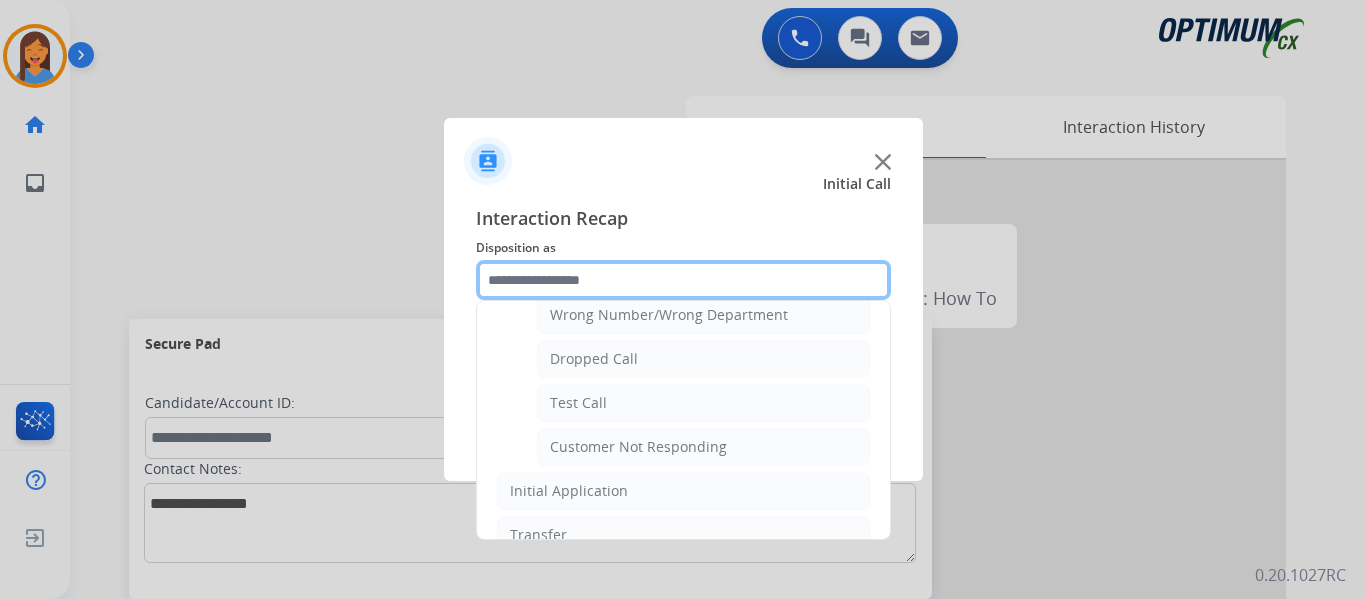 scroll, scrollTop: 300, scrollLeft: 0, axis: vertical 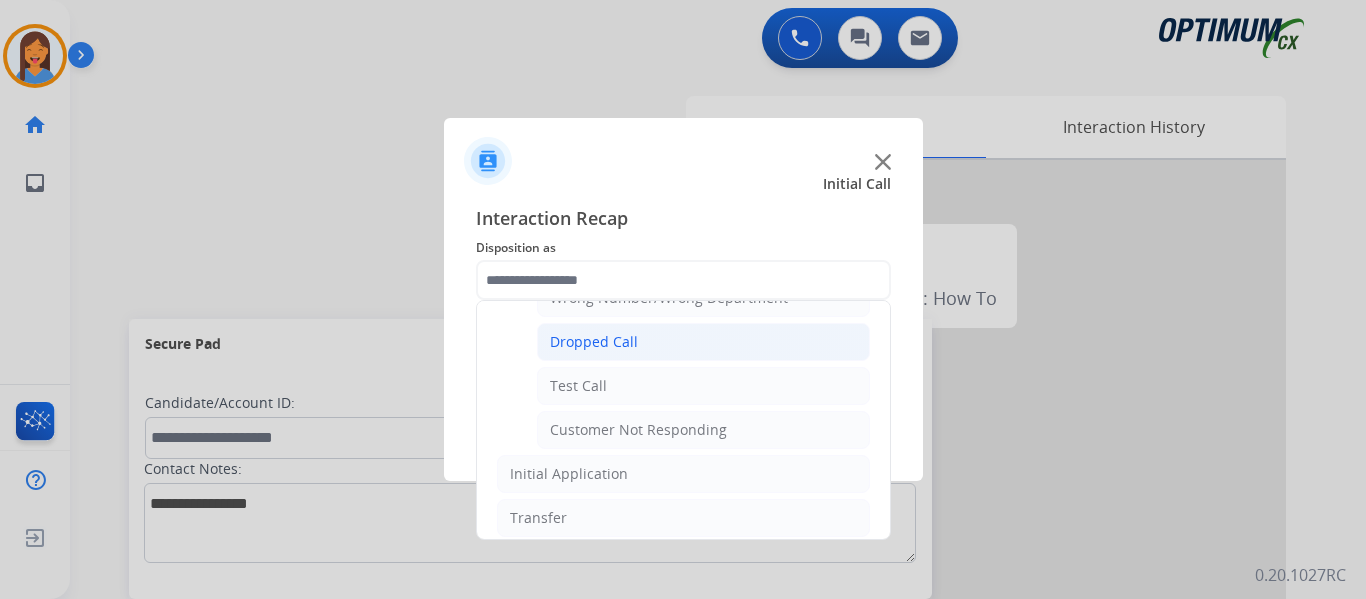 click on "Dropped Call" 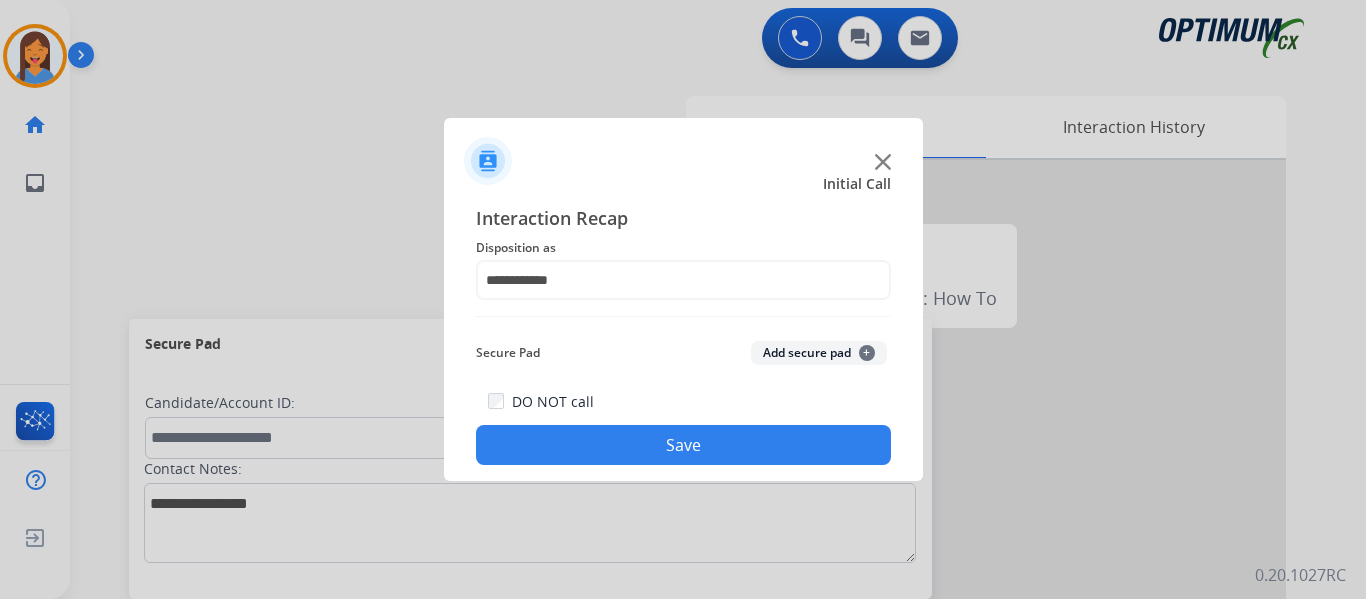 click on "Save" 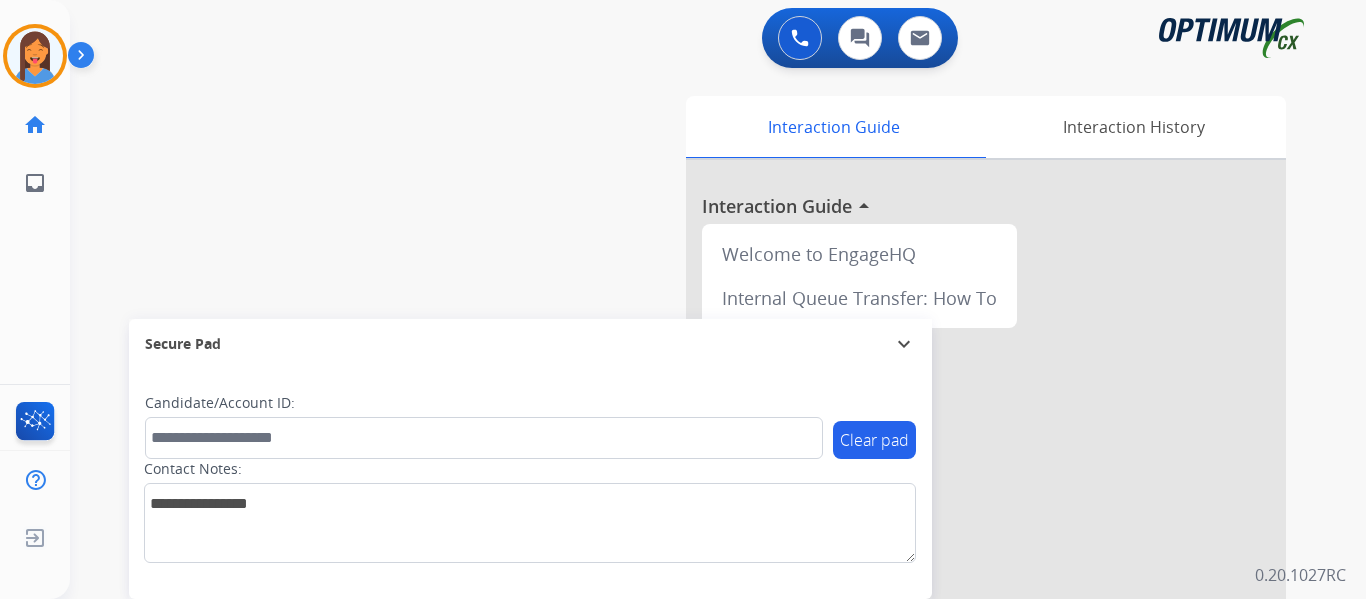 drag, startPoint x: 1155, startPoint y: 131, endPoint x: 1128, endPoint y: 158, distance: 38.183765 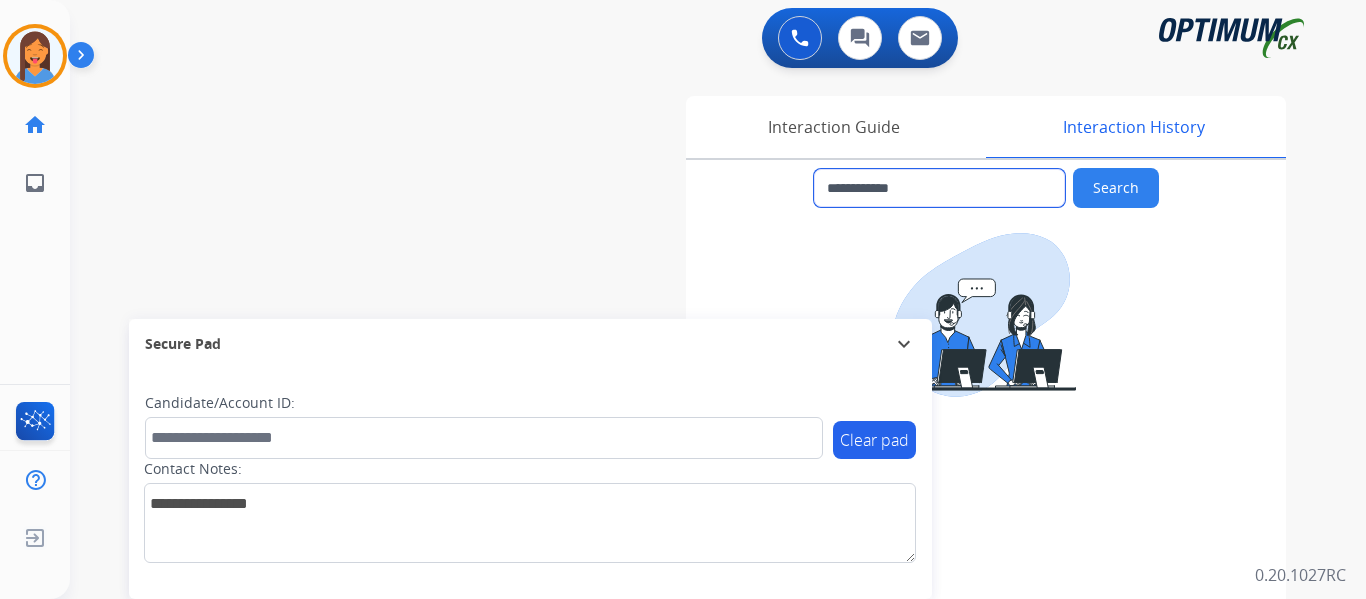 click on "**********" at bounding box center [939, 188] 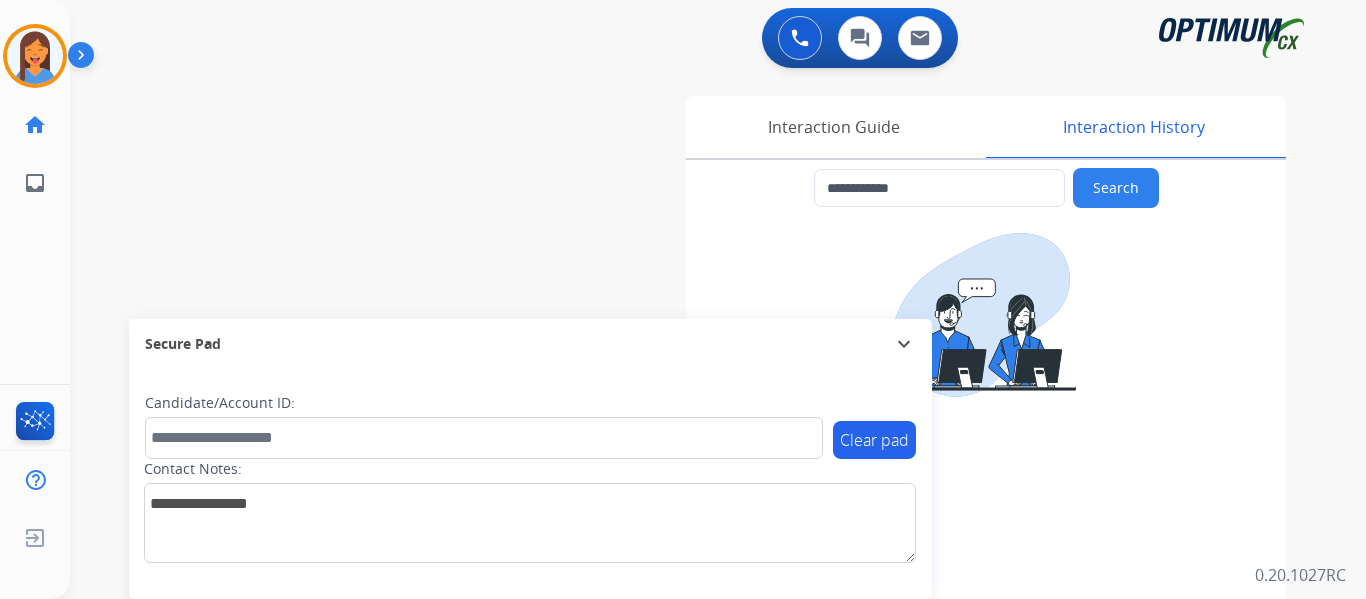 drag, startPoint x: 46, startPoint y: 43, endPoint x: 70, endPoint y: 46, distance: 24.186773 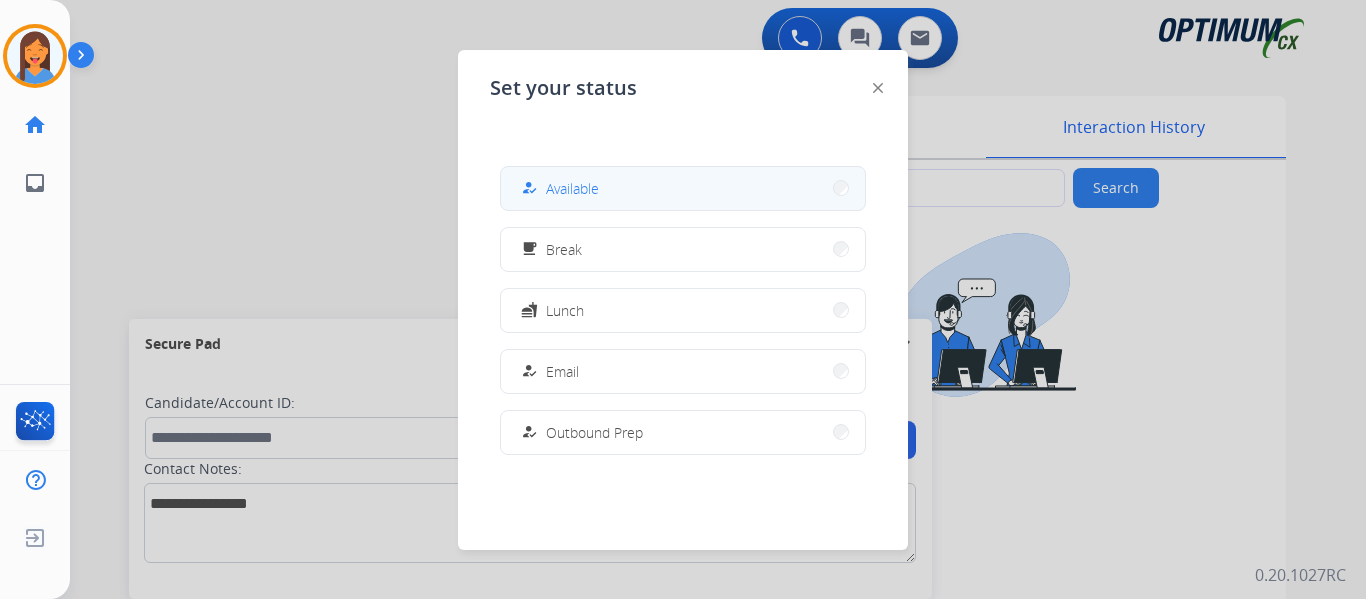 click on "Available" at bounding box center [572, 188] 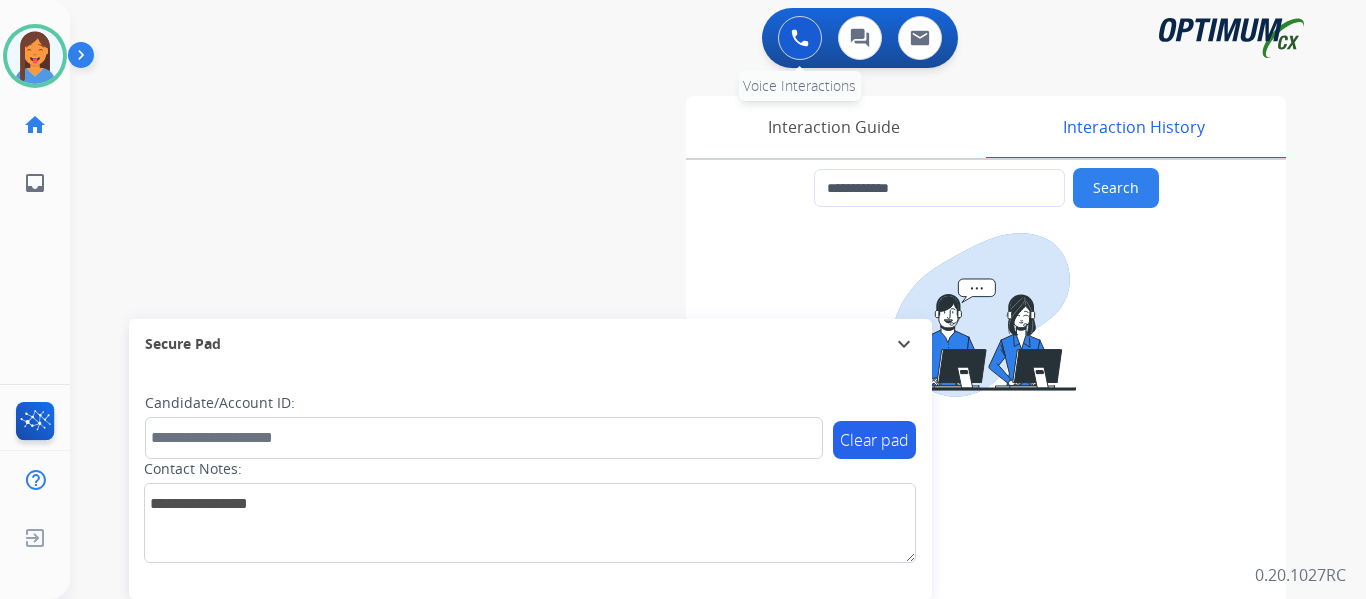 click at bounding box center [800, 38] 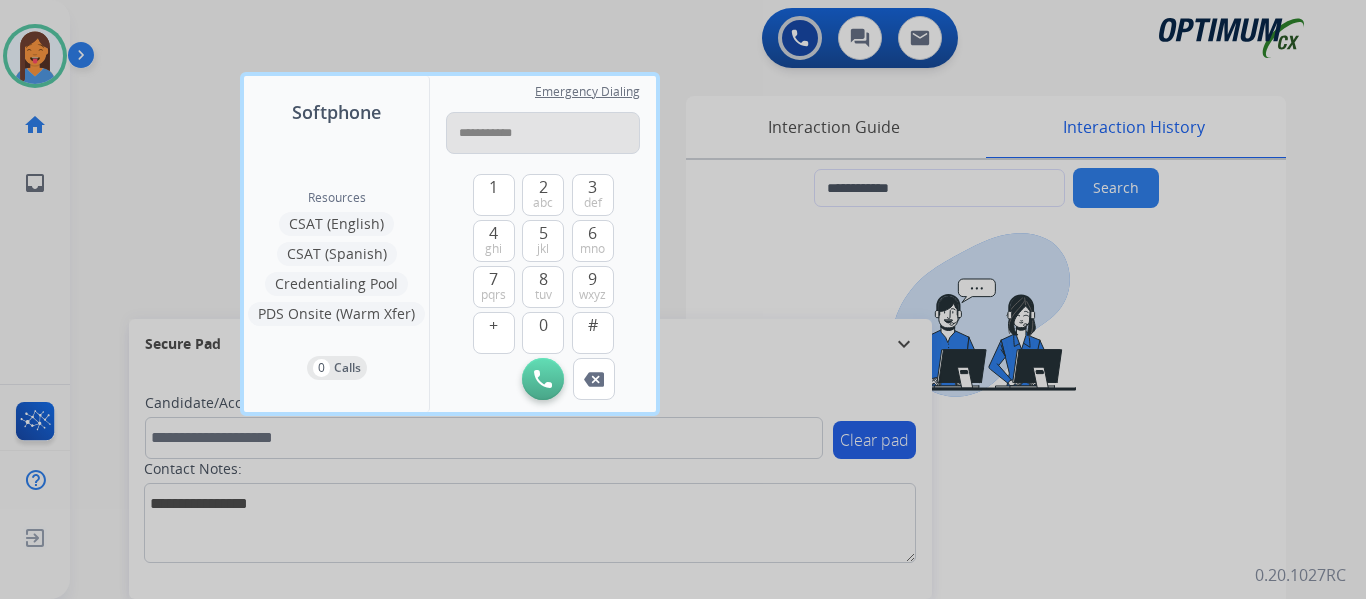 click on "**********" at bounding box center (543, 133) 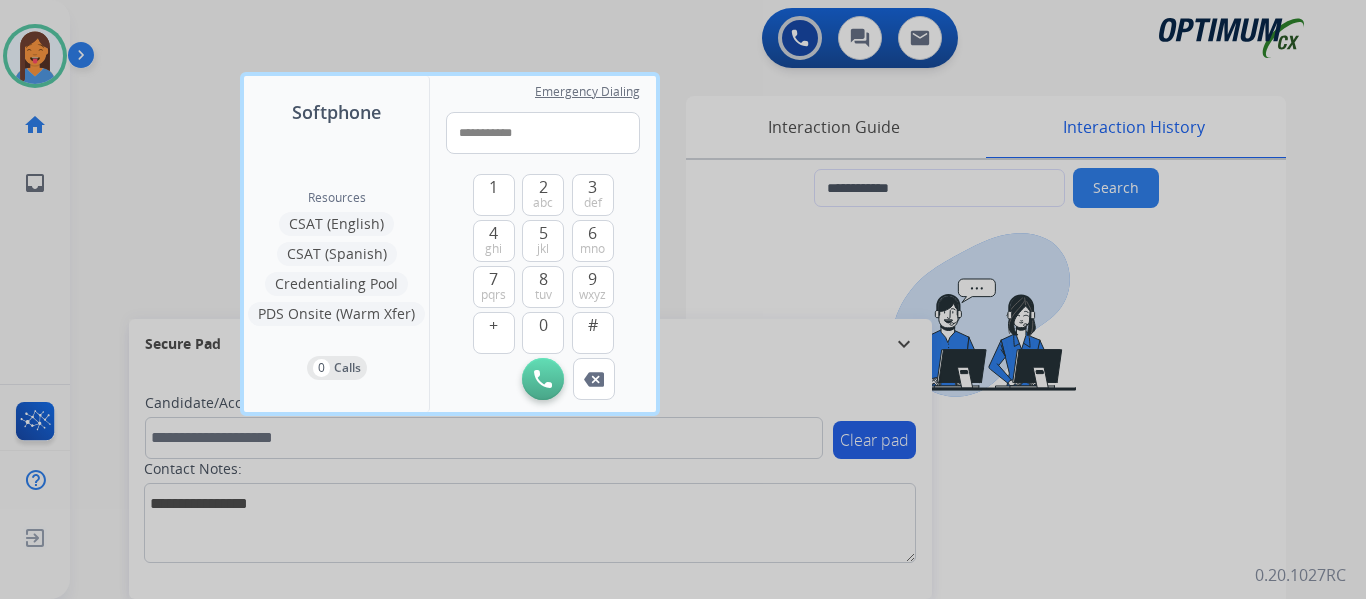 type on "**********" 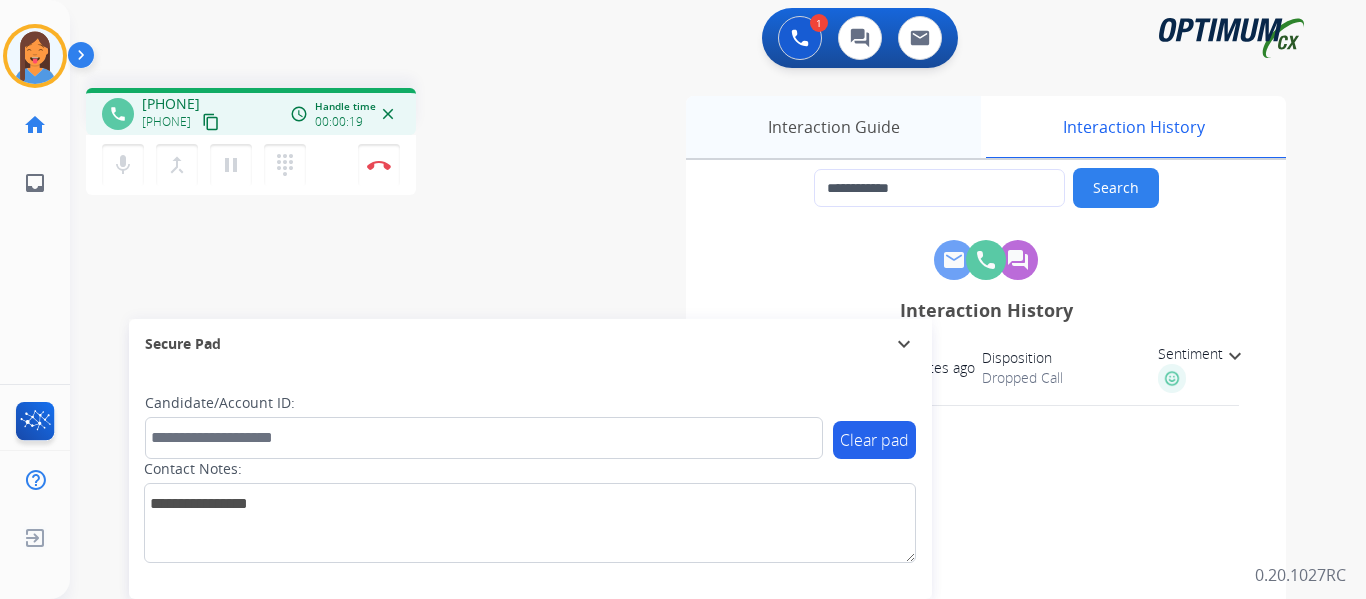 click on "Interaction Guide" at bounding box center (833, 127) 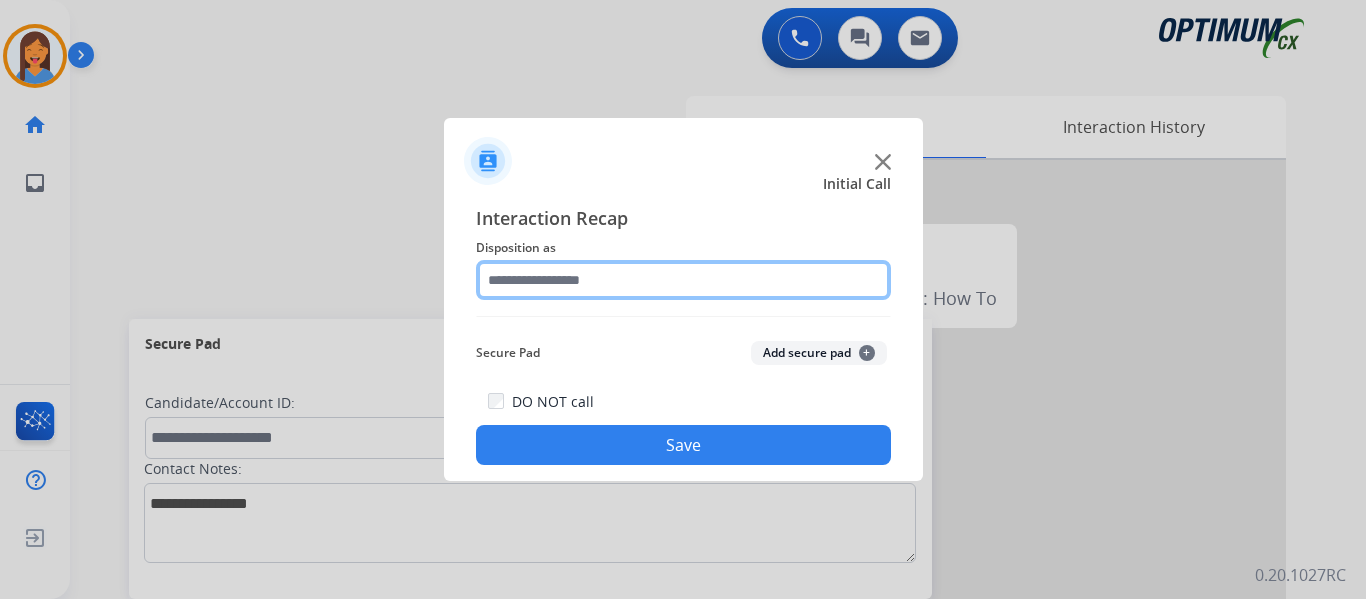 click 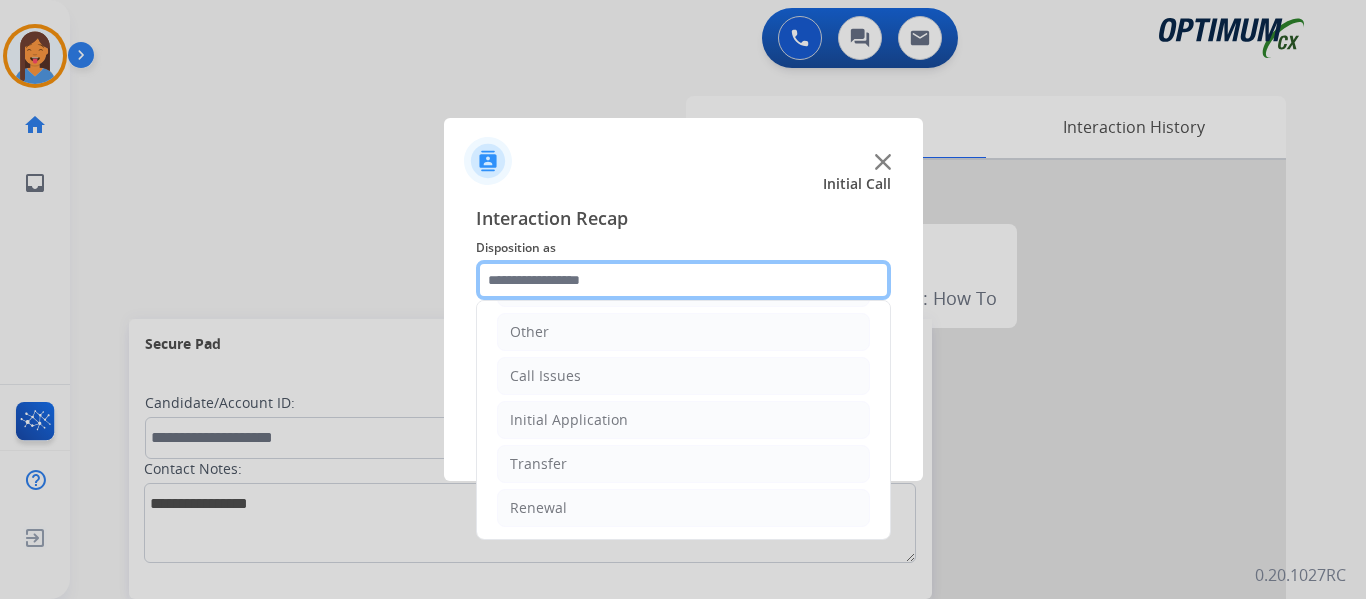 scroll, scrollTop: 136, scrollLeft: 0, axis: vertical 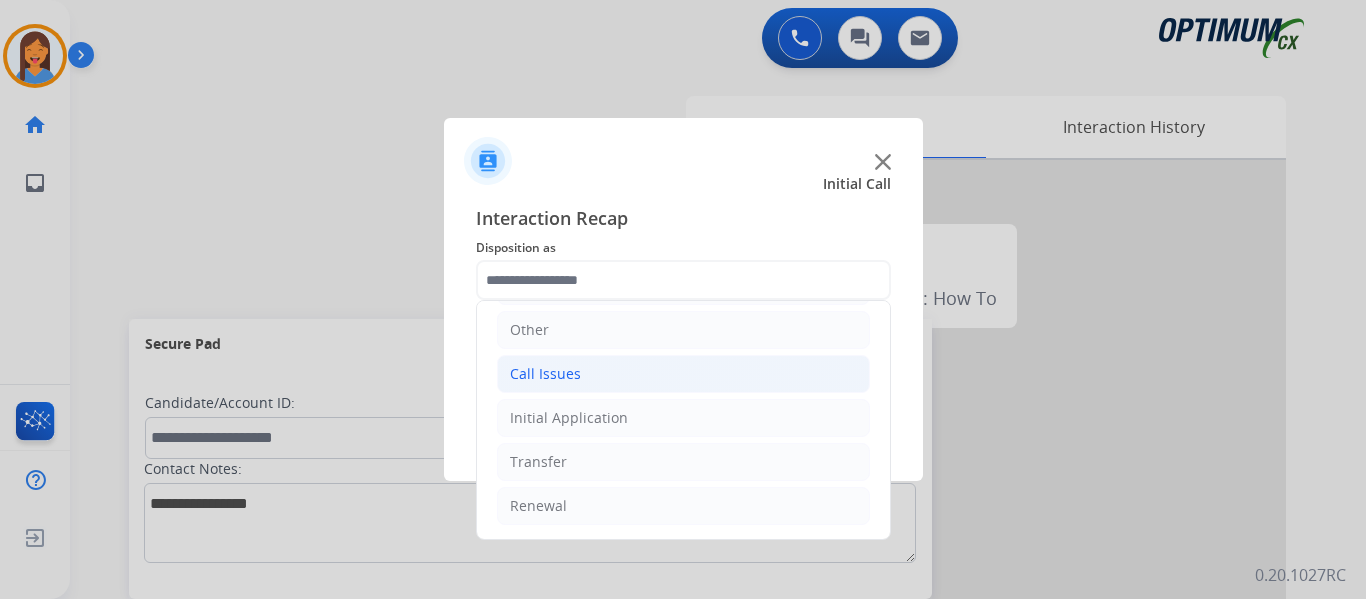 click on "Call Issues" 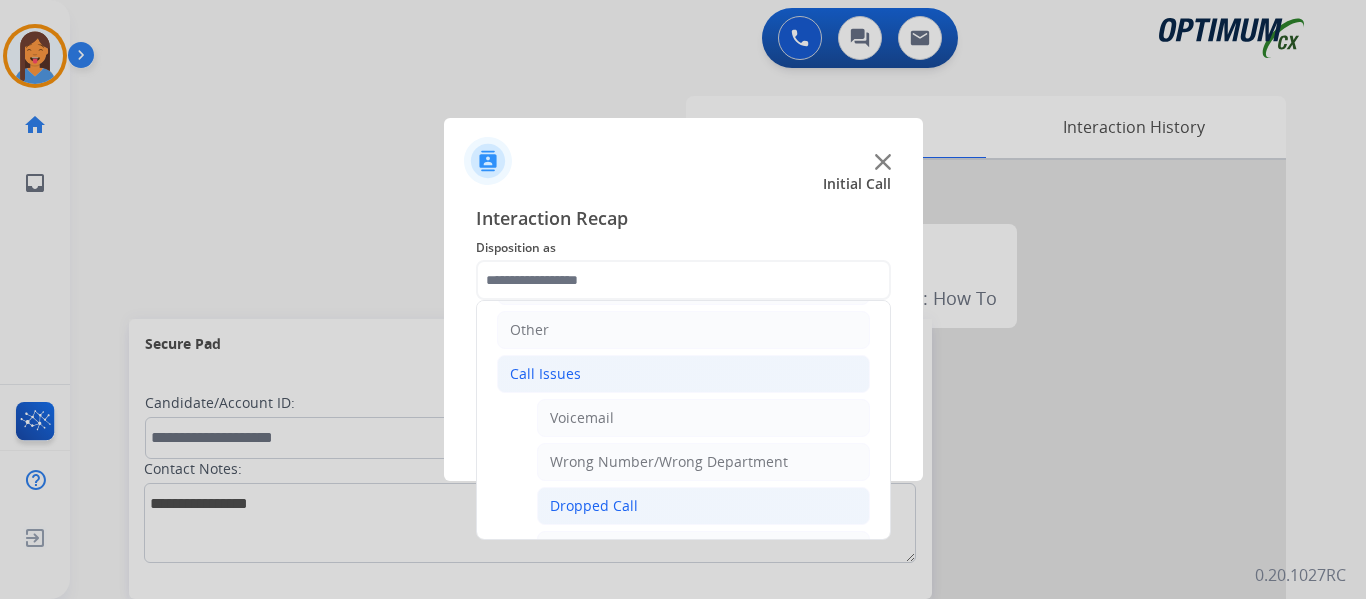 click on "Dropped Call" 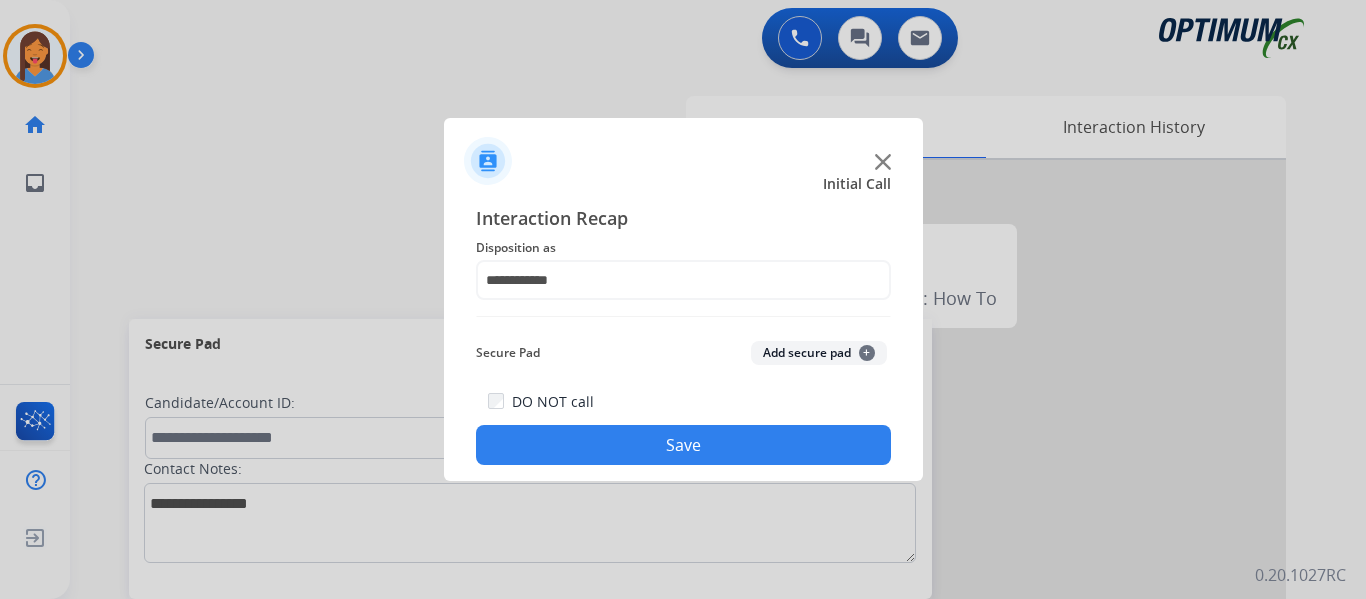 click on "Save" 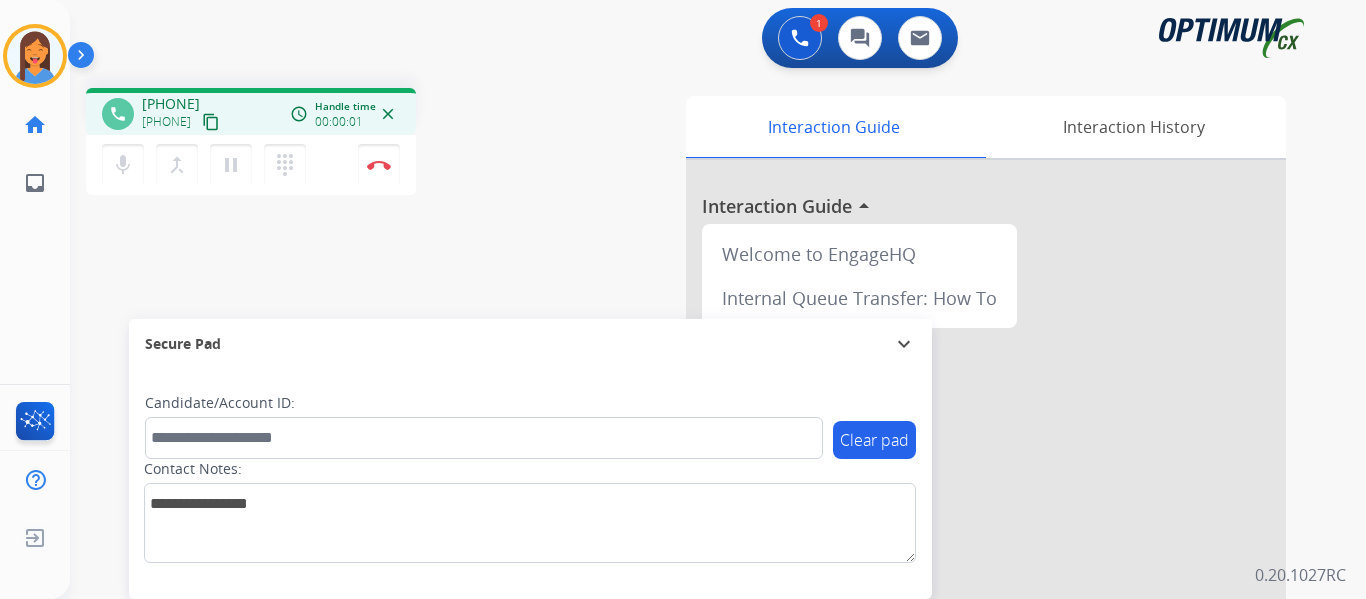 click on "content_copy" at bounding box center [211, 122] 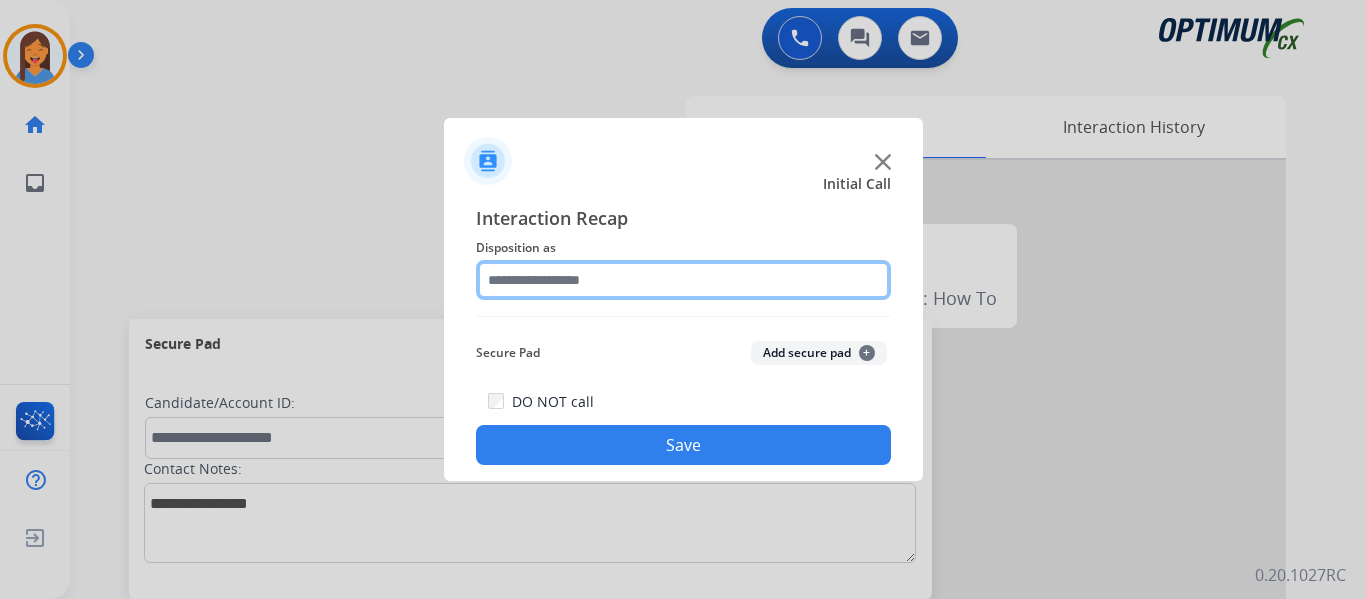 click 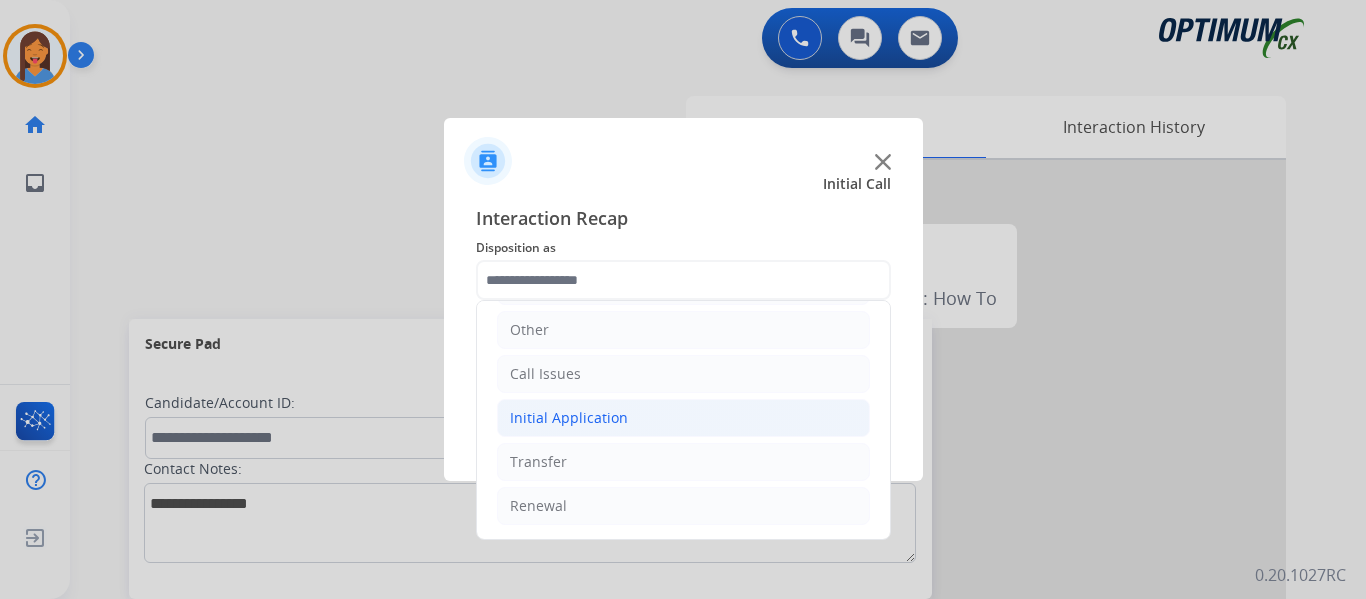 click on "Initial Application" 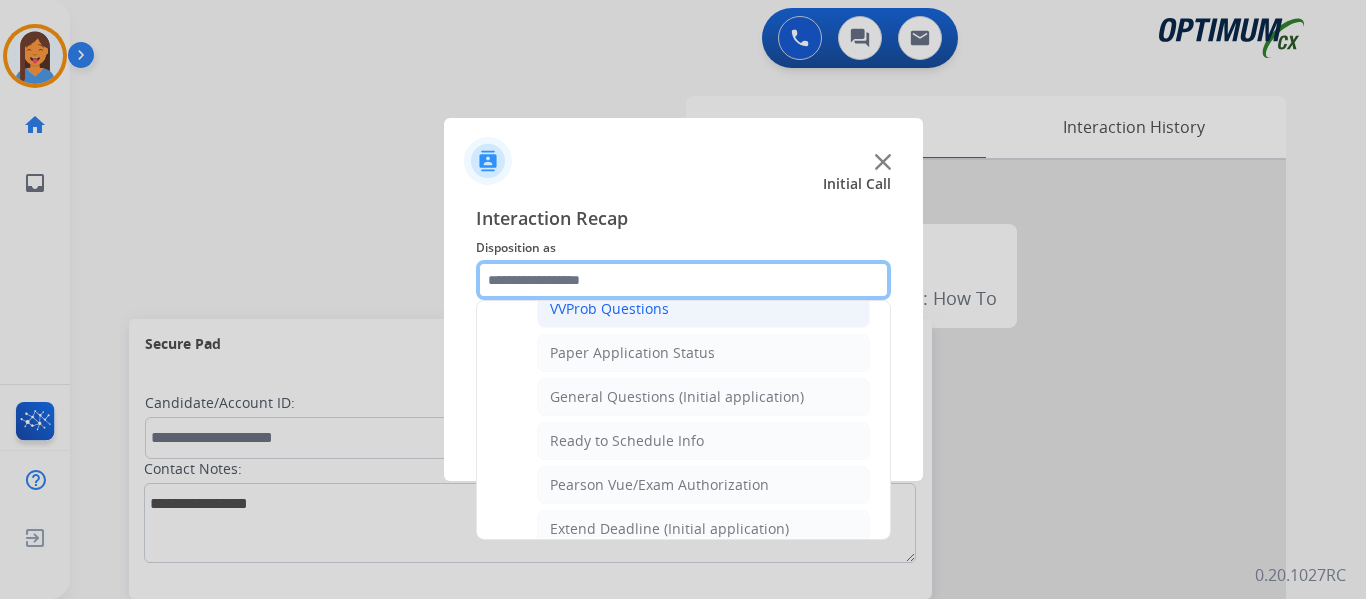 scroll, scrollTop: 1136, scrollLeft: 0, axis: vertical 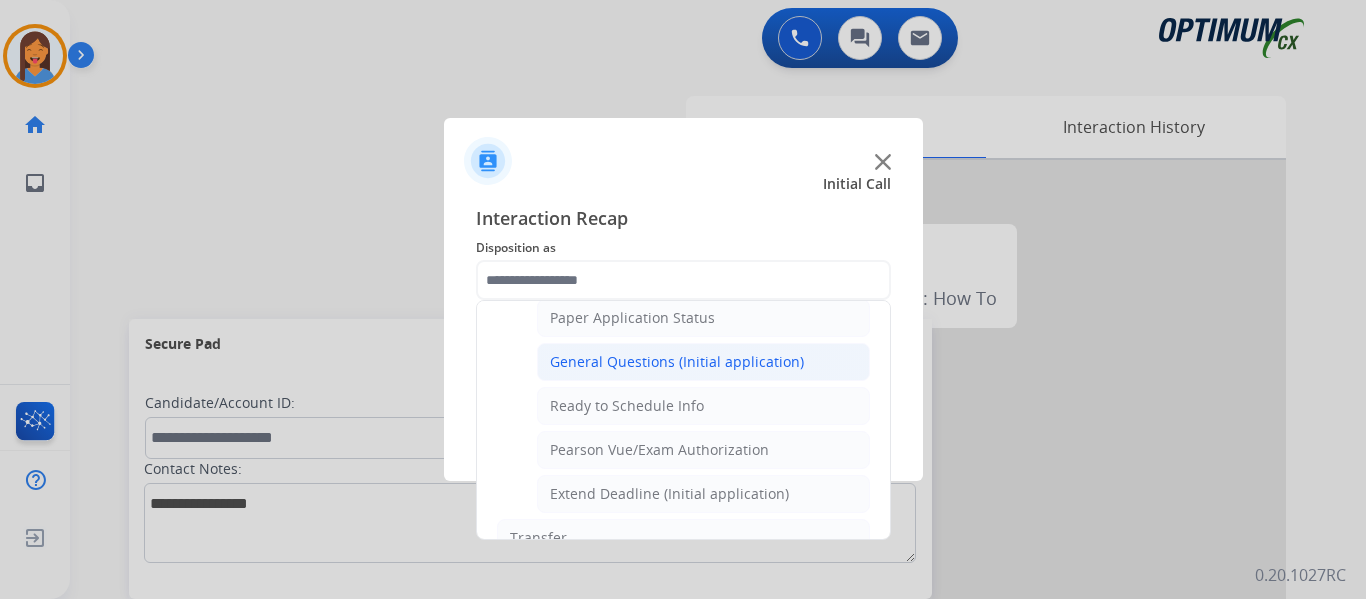 click on "General Questions (Initial application)" 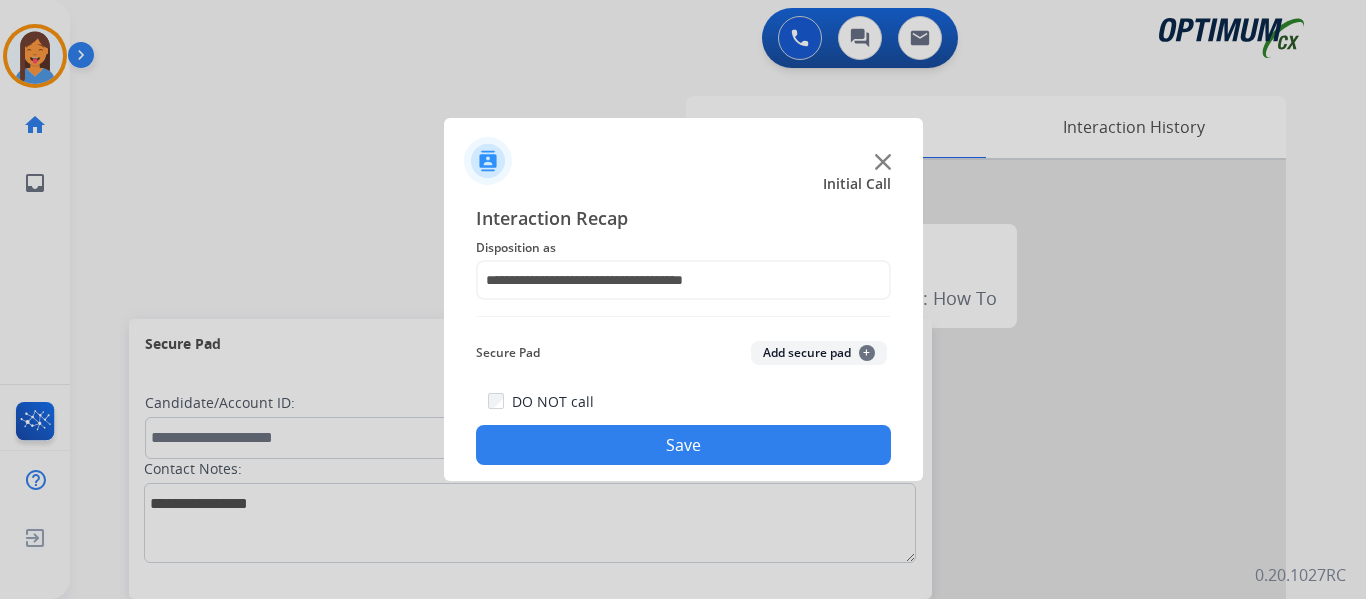 click on "Save" 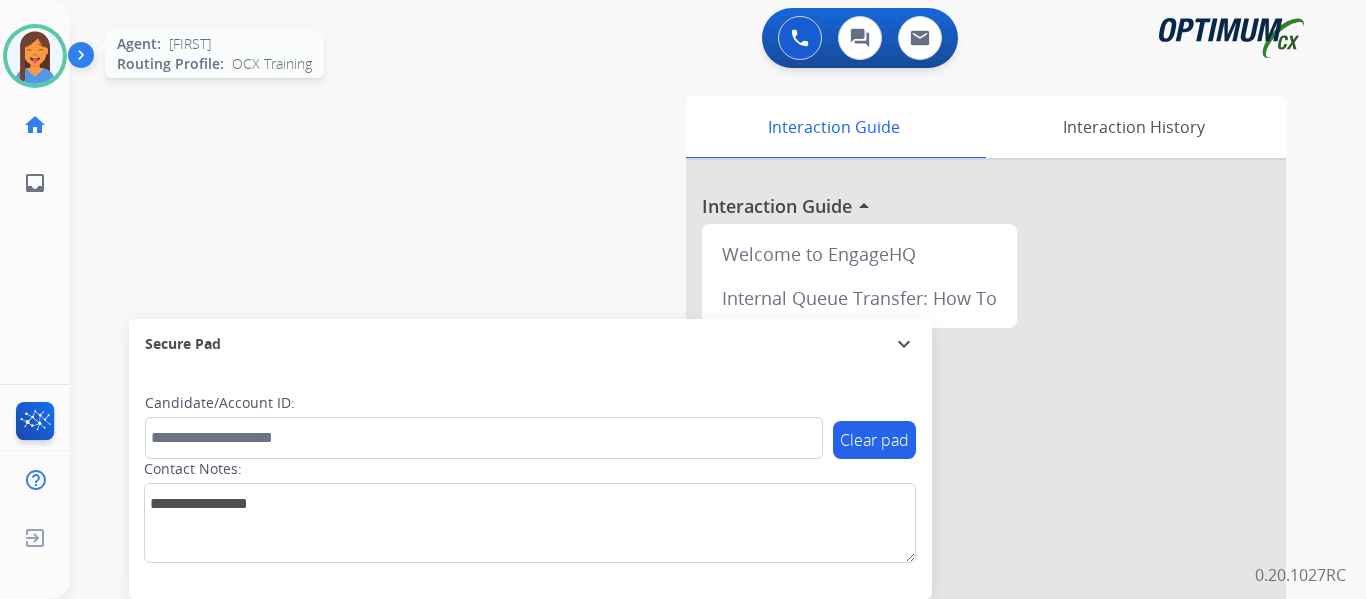 click at bounding box center (35, 56) 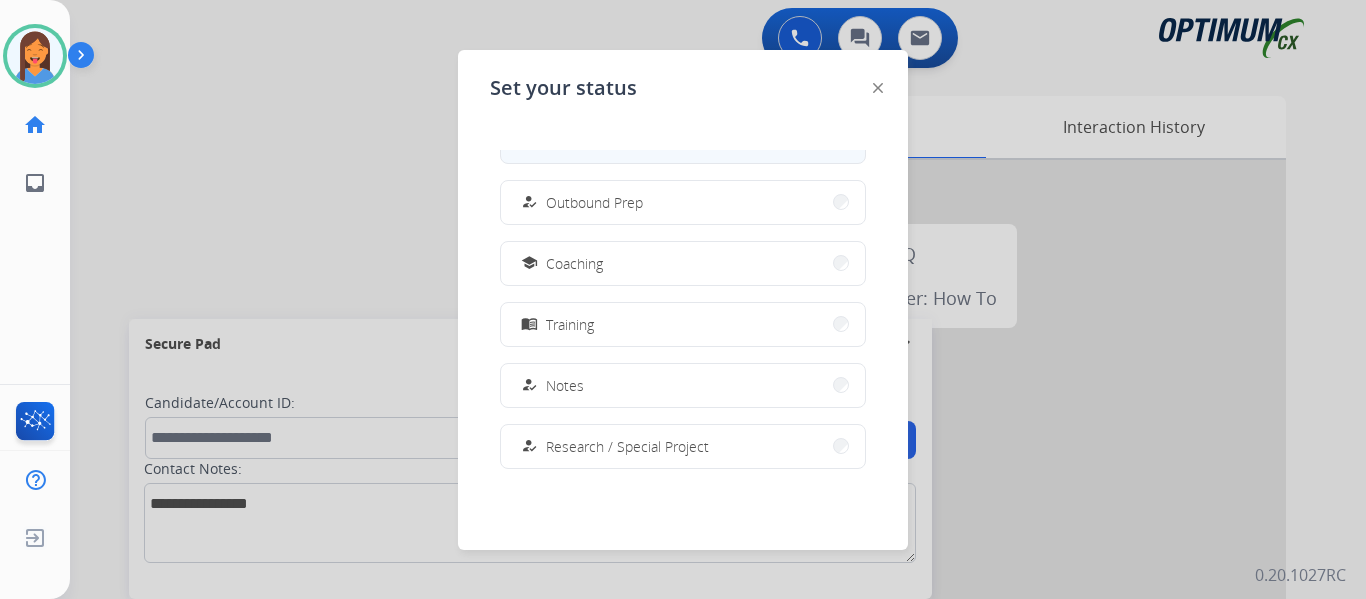 scroll, scrollTop: 499, scrollLeft: 0, axis: vertical 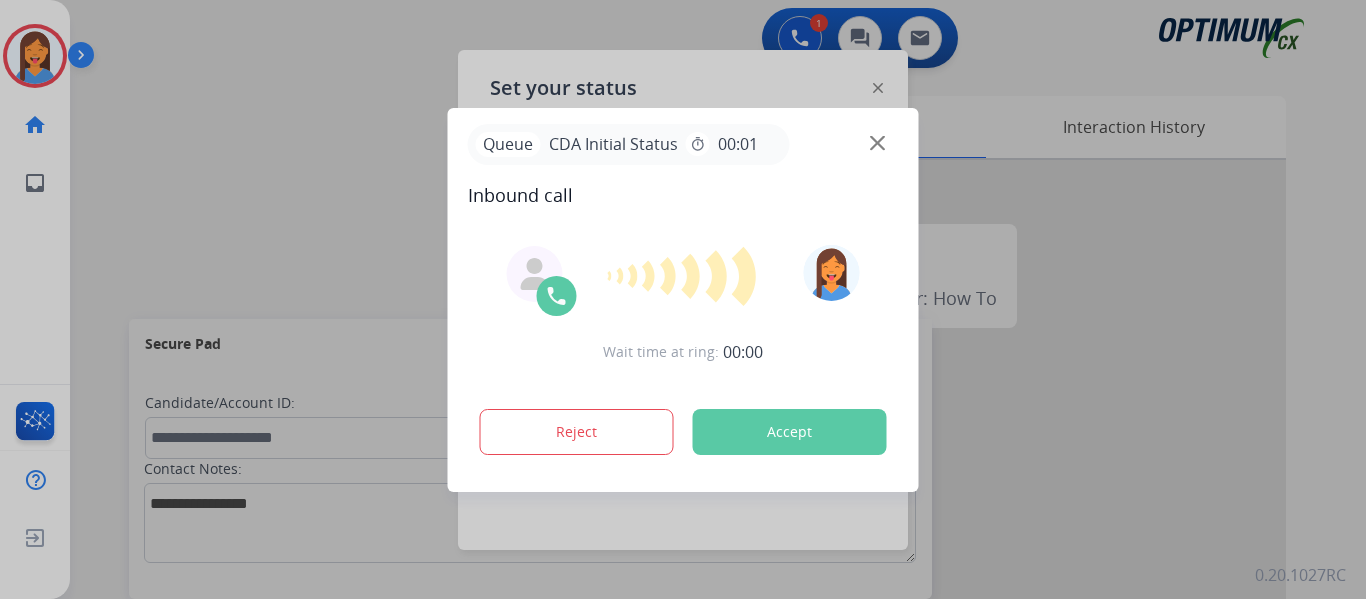 click on "Reject" at bounding box center [577, 432] 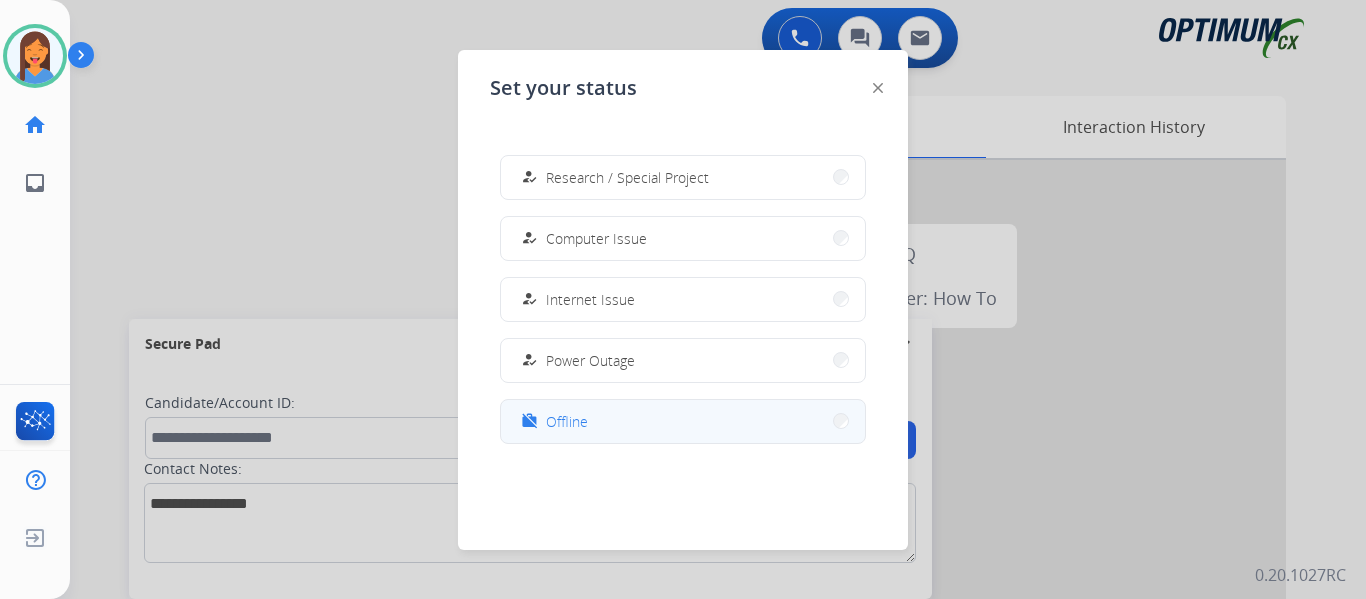 click on "work_off Offline" at bounding box center [683, 421] 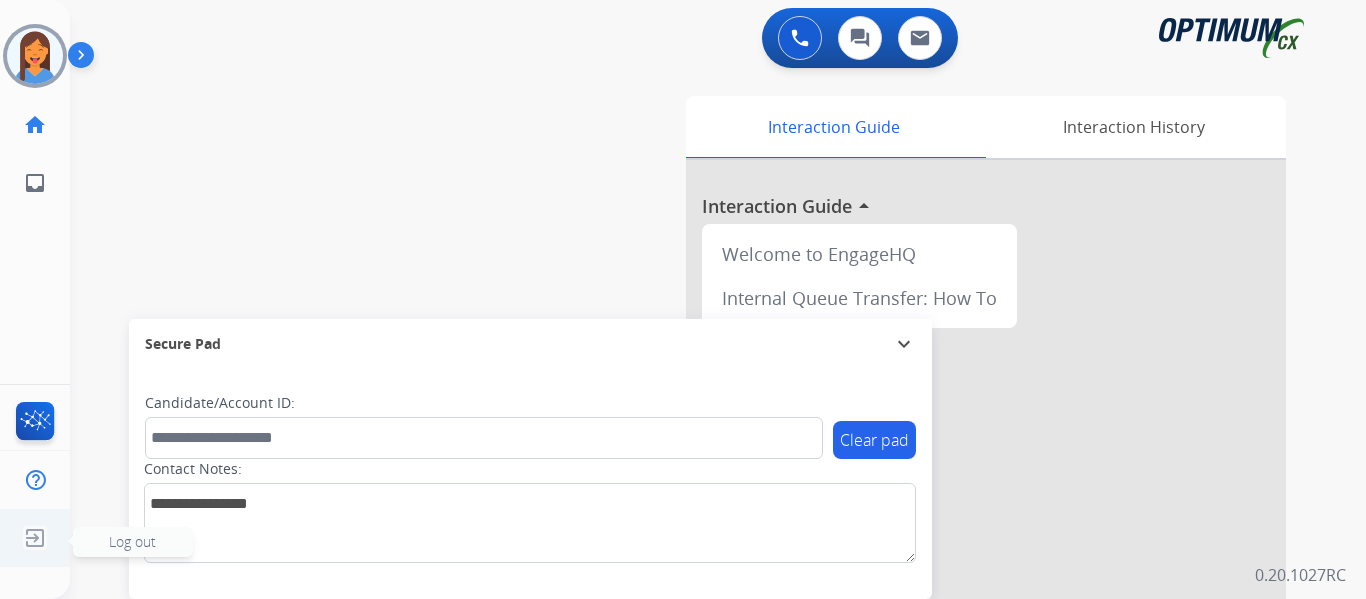 click 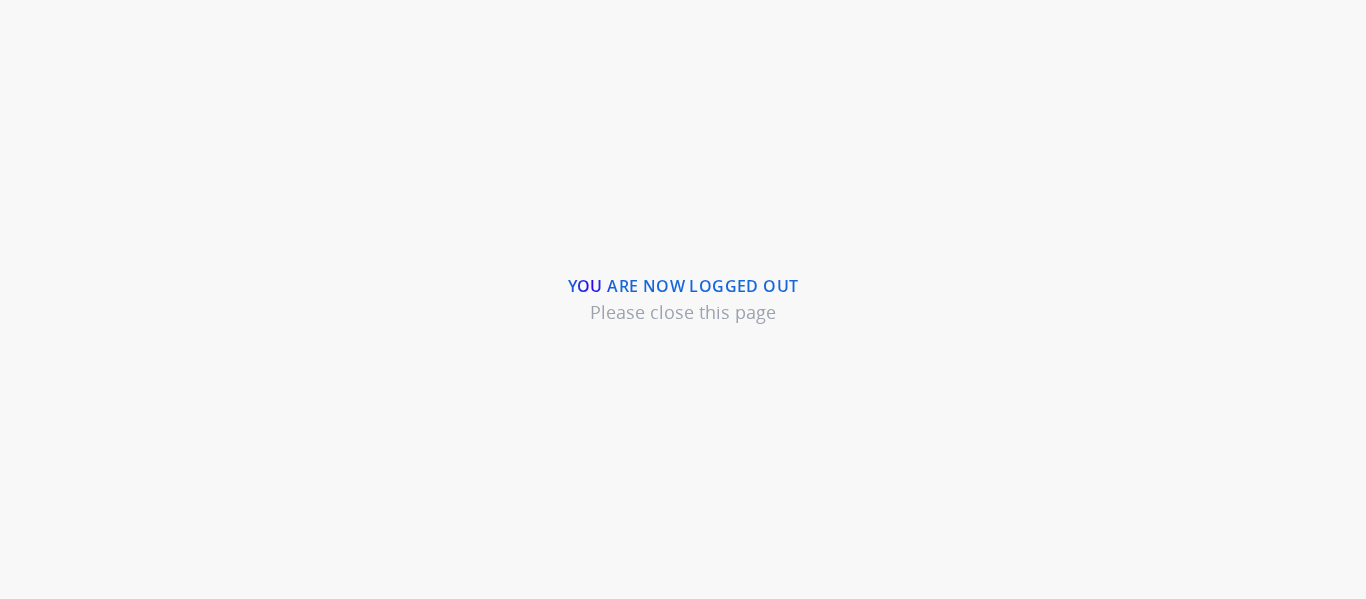 scroll, scrollTop: 0, scrollLeft: 0, axis: both 